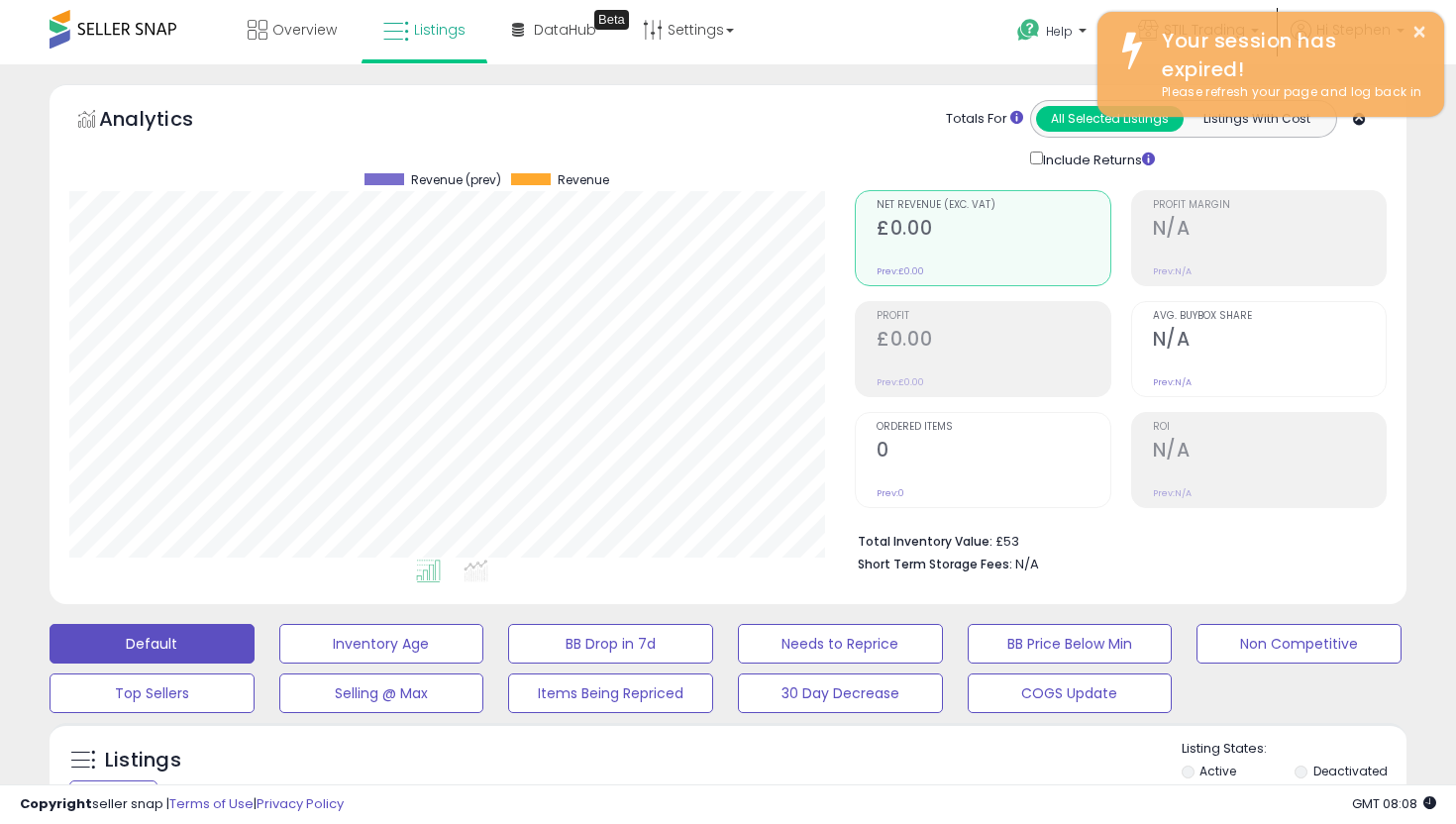 select on "**********" 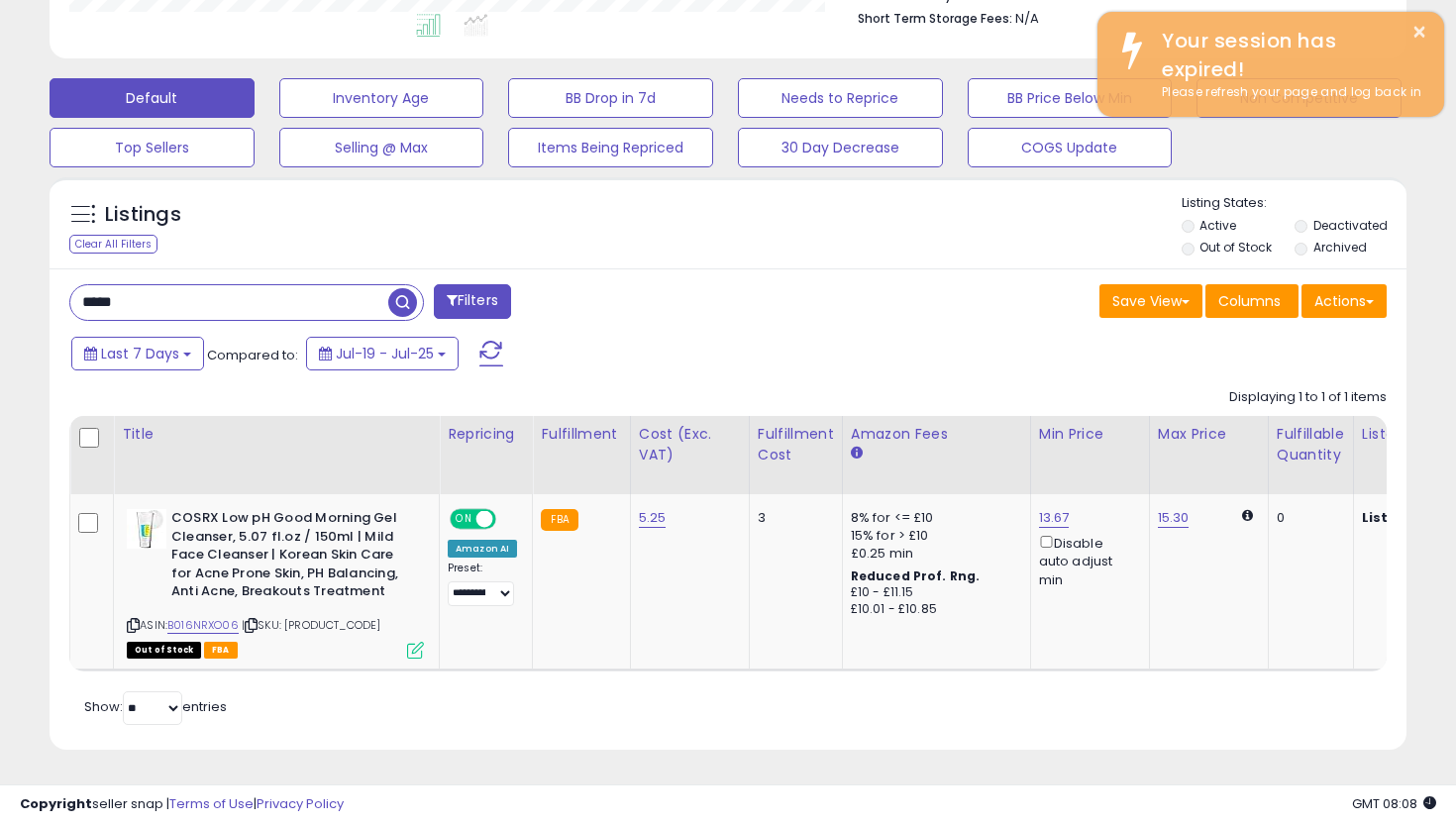 scroll, scrollTop: 989979, scrollLeft: 989690, axis: both 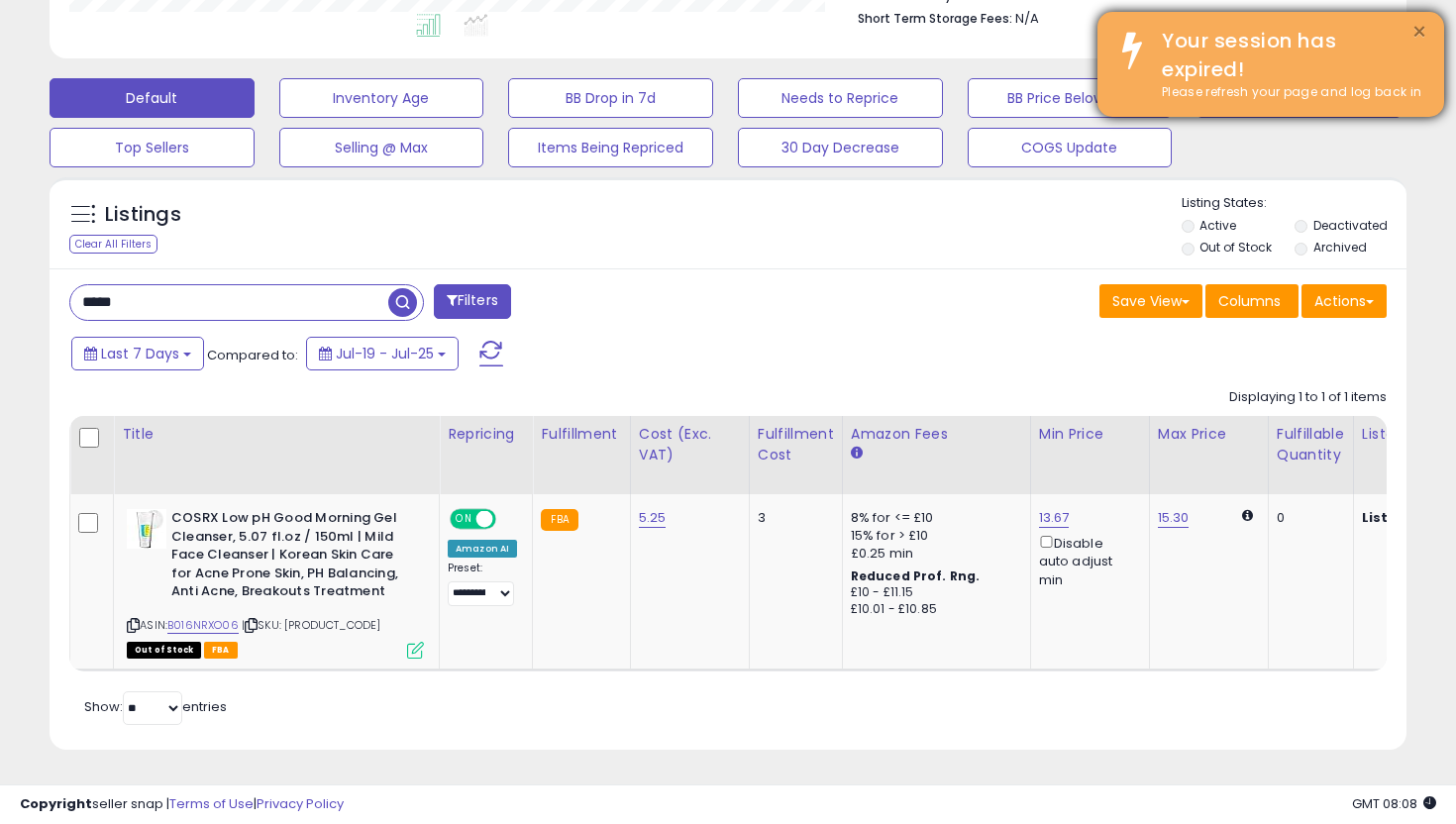 click on "×" at bounding box center [1419, 32] 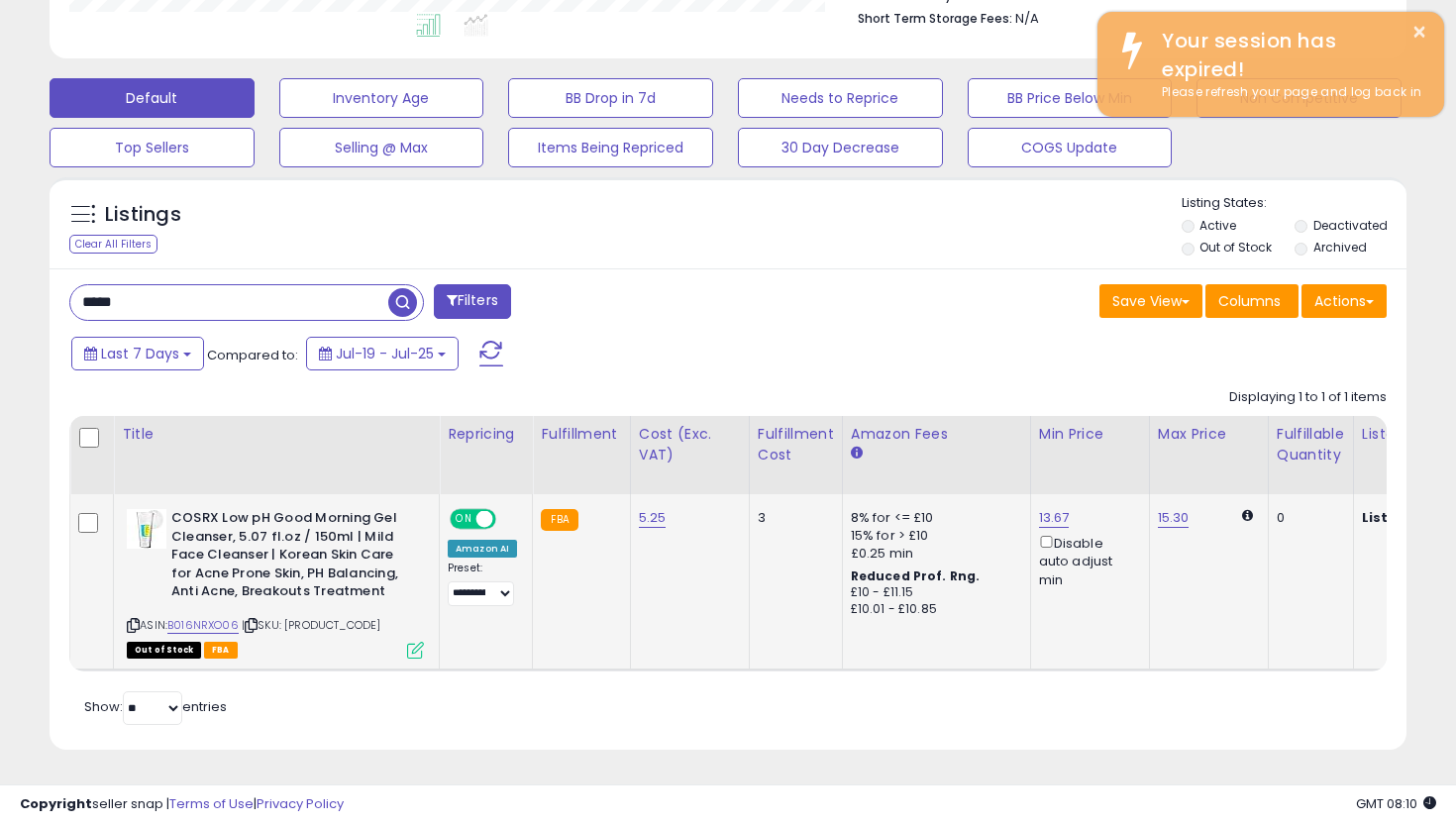 click at bounding box center (484, 519) 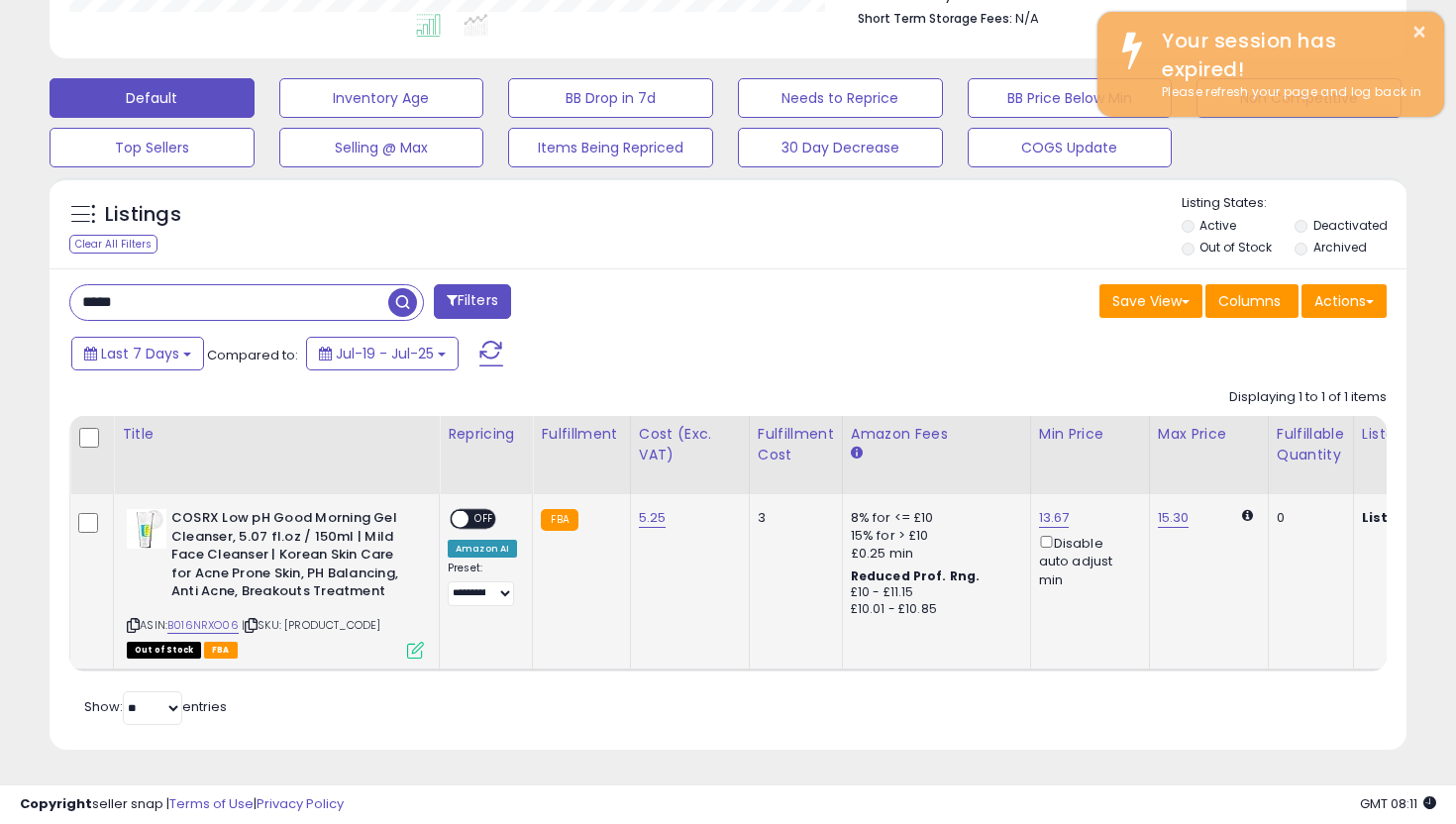 click on "OFF" at bounding box center (484, 519) 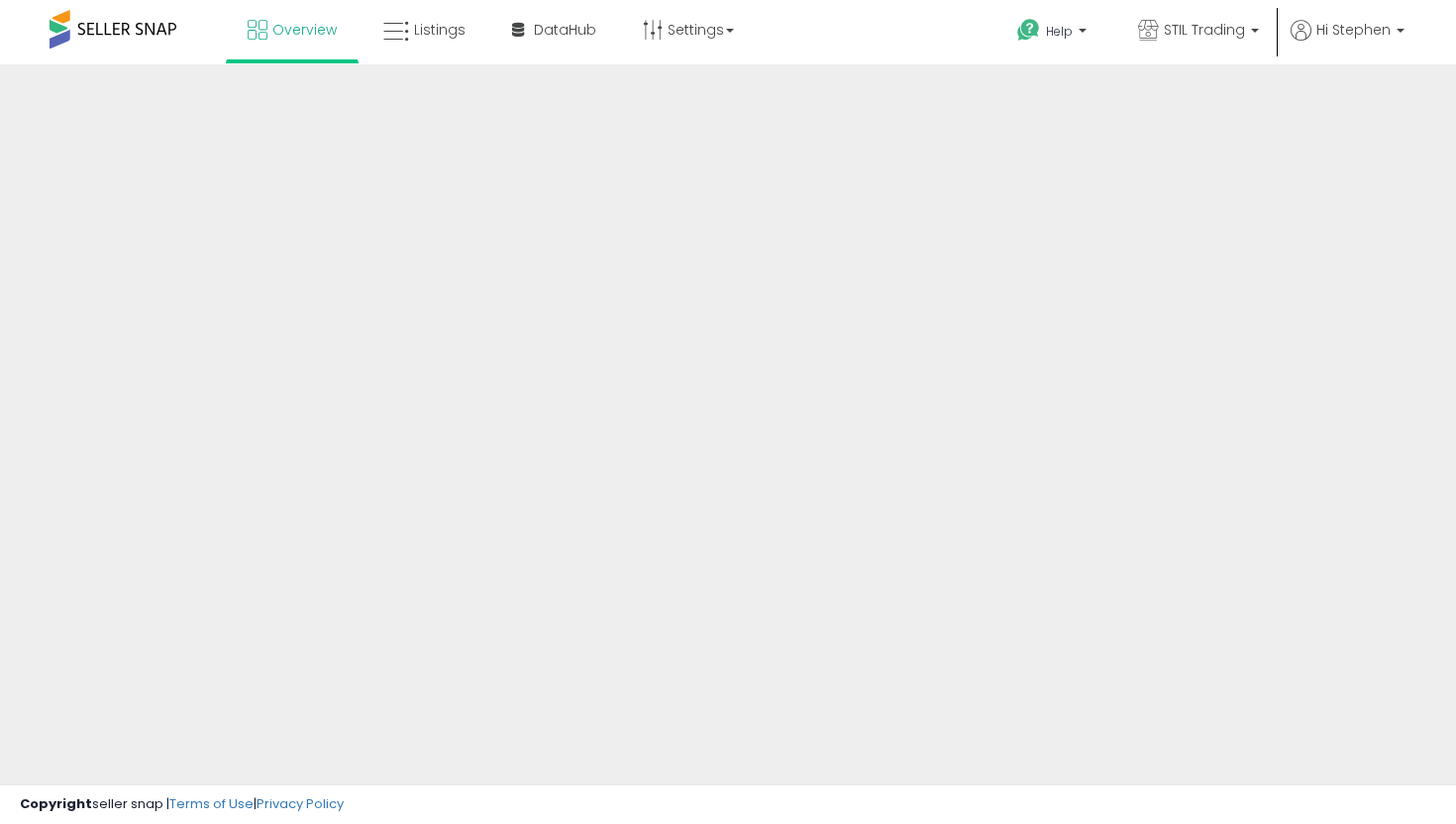 scroll, scrollTop: 0, scrollLeft: 0, axis: both 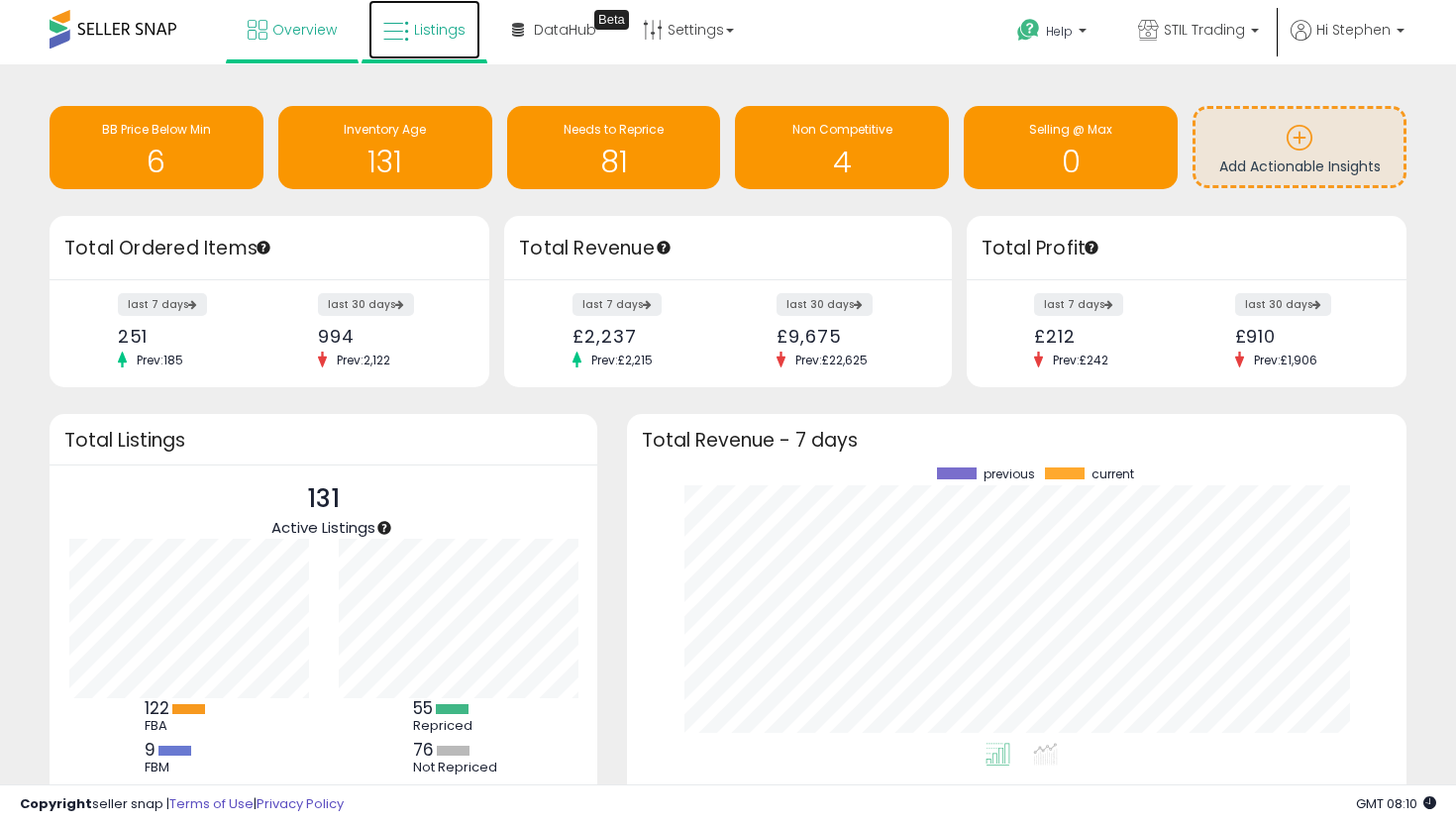 click on "Listings" at bounding box center [440, 30] 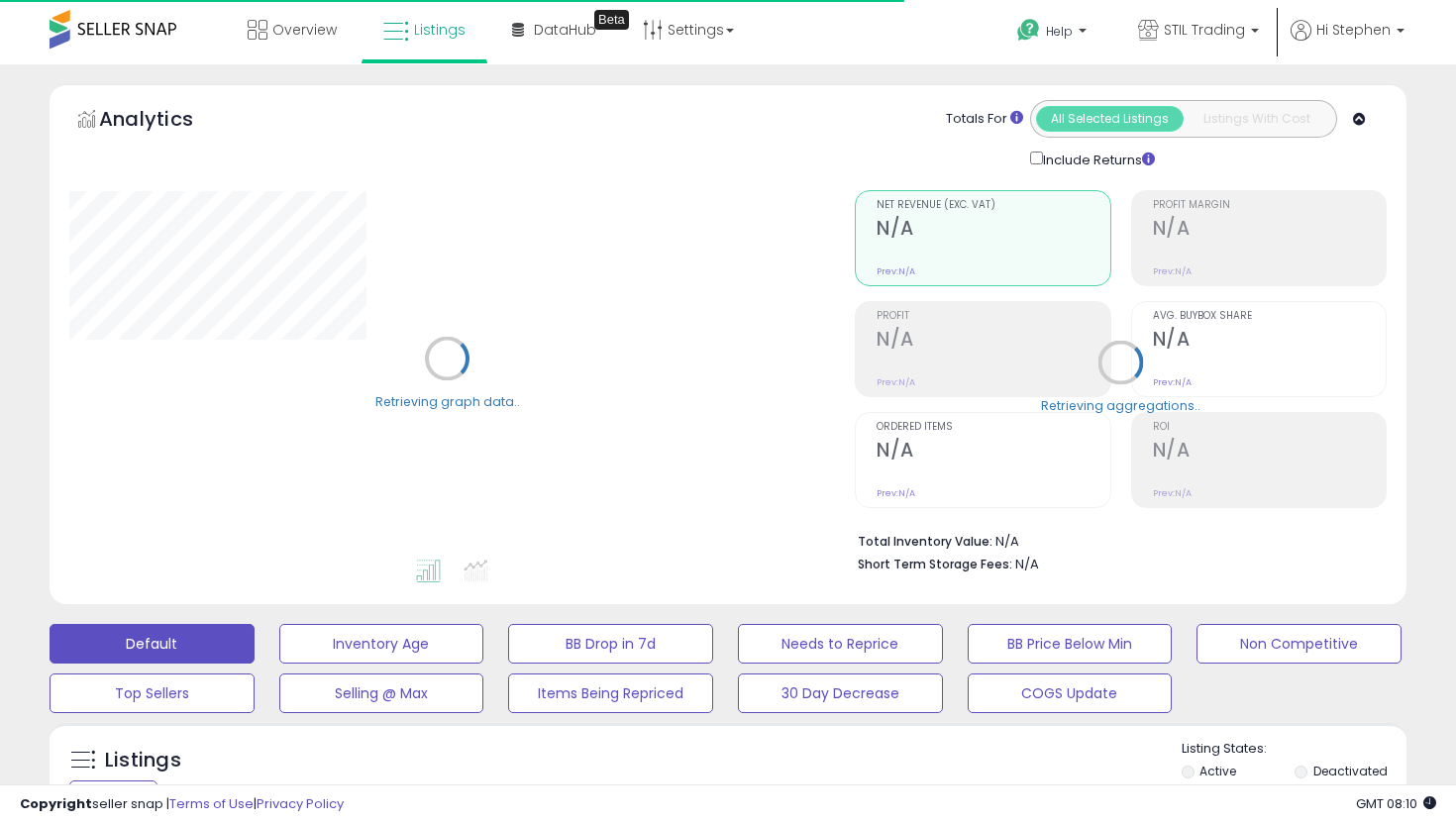 scroll, scrollTop: 322, scrollLeft: 0, axis: vertical 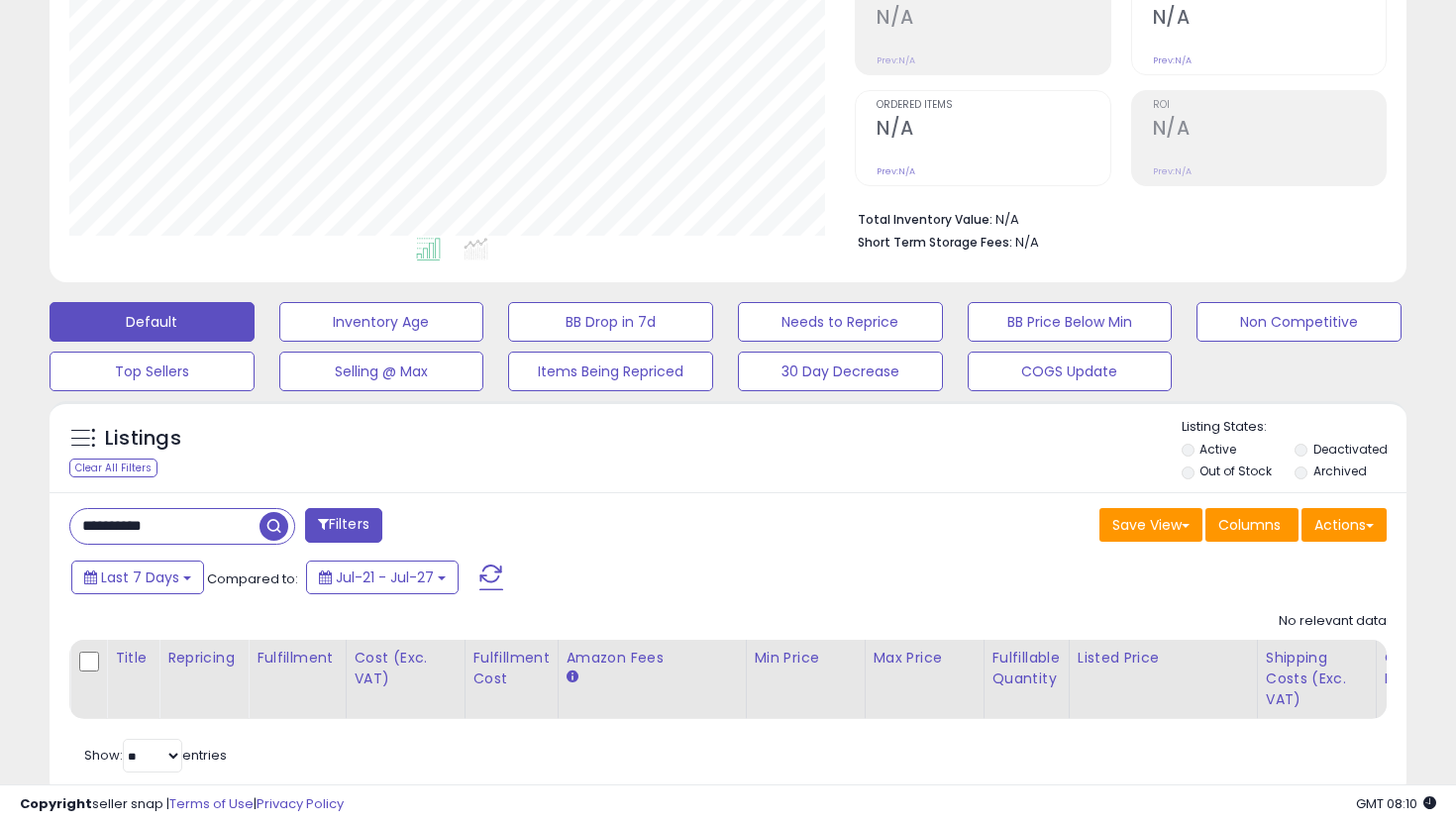 click on "**********" at bounding box center (164, 526) 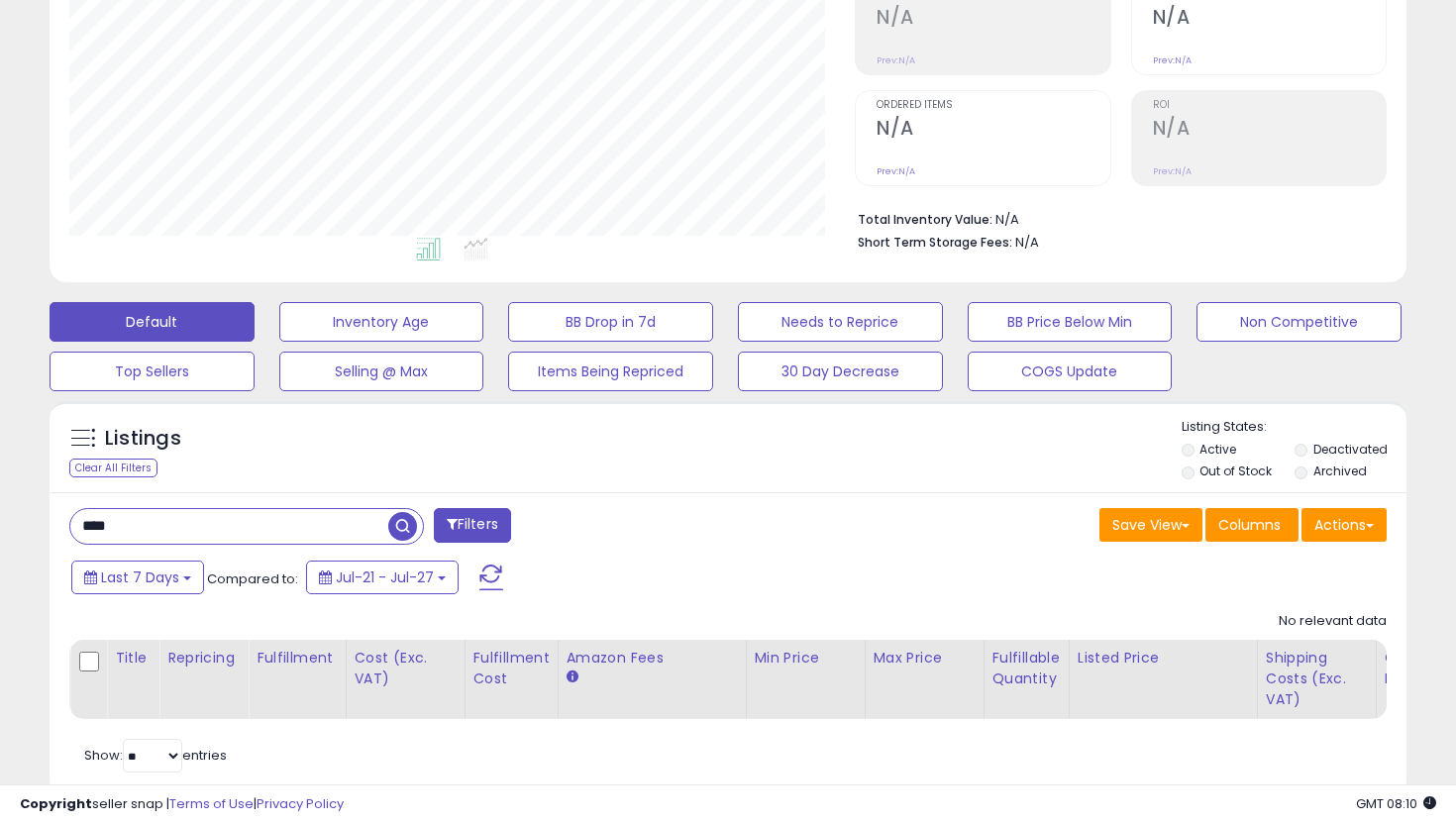 type on "***" 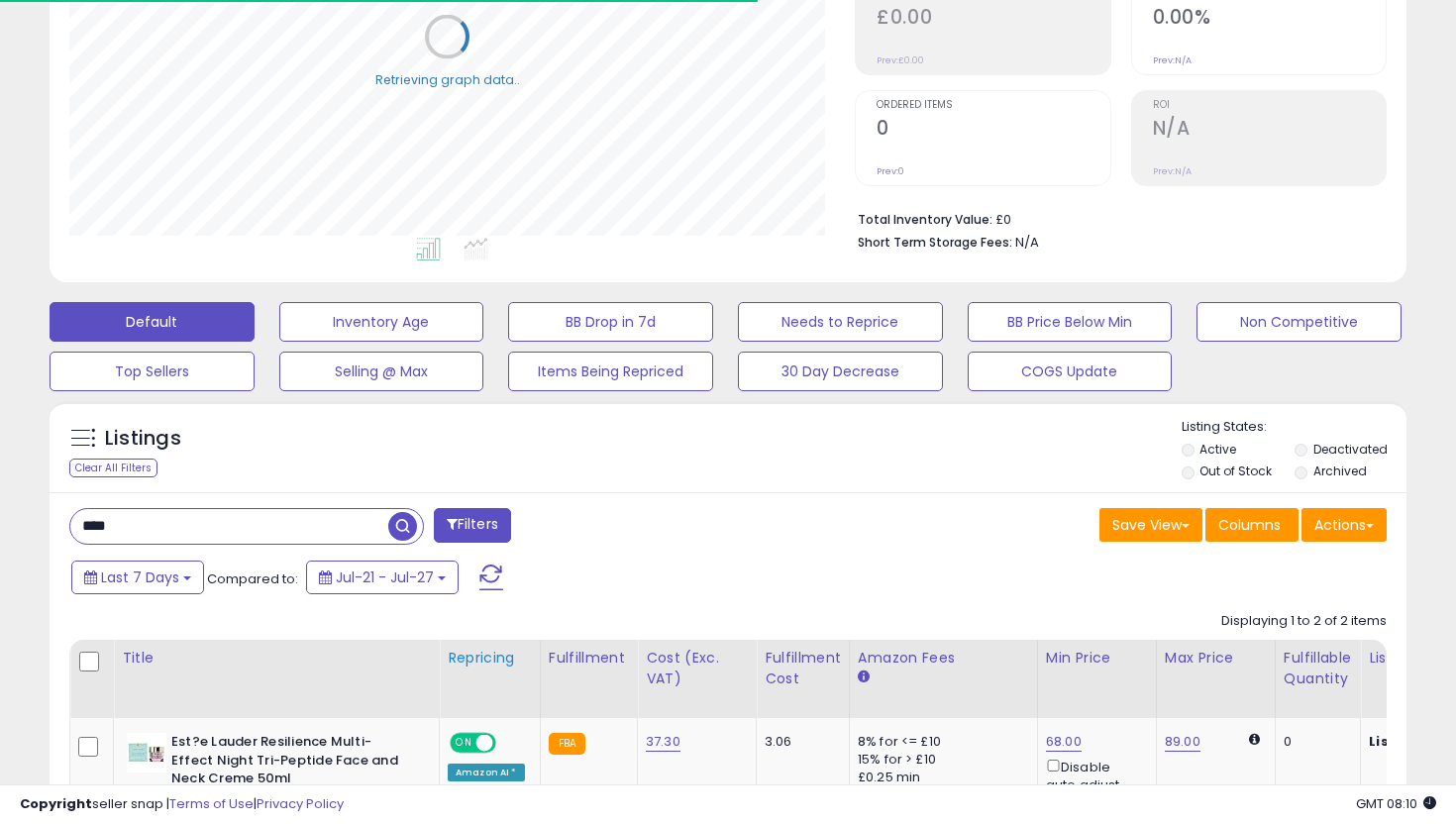 scroll, scrollTop: 631, scrollLeft: 0, axis: vertical 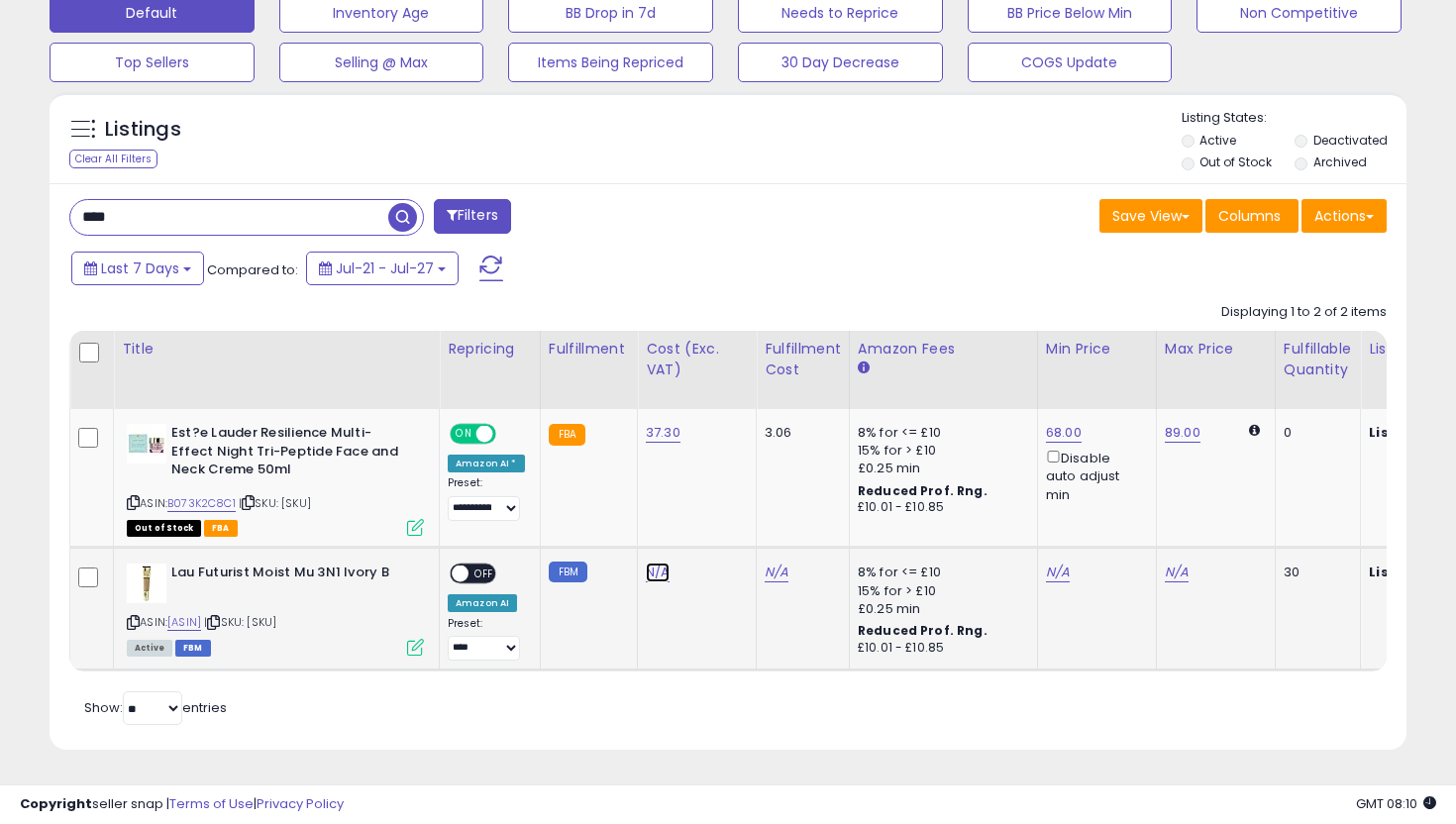 click on "N/A" at bounding box center (658, 572) 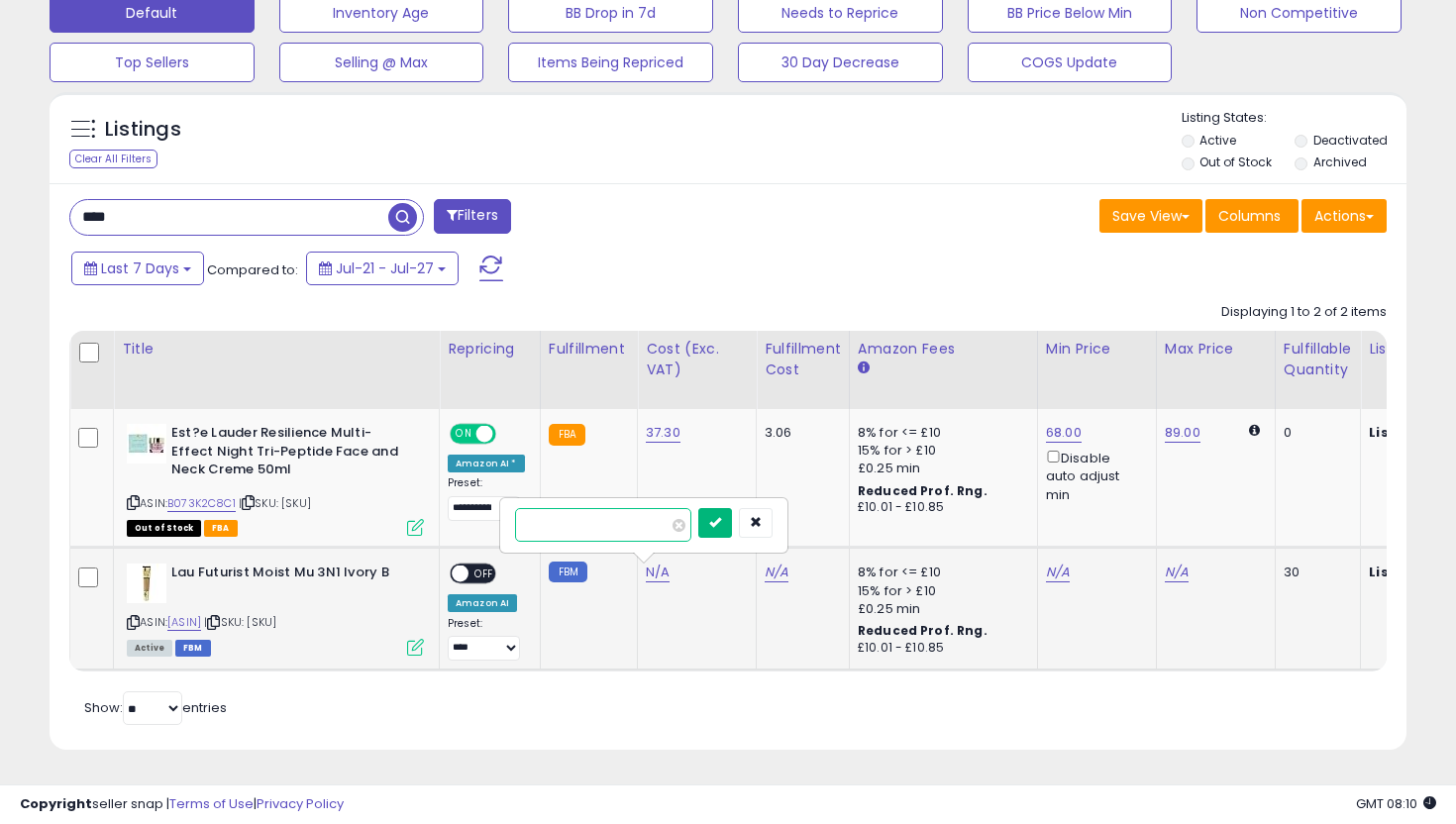 type on "*****" 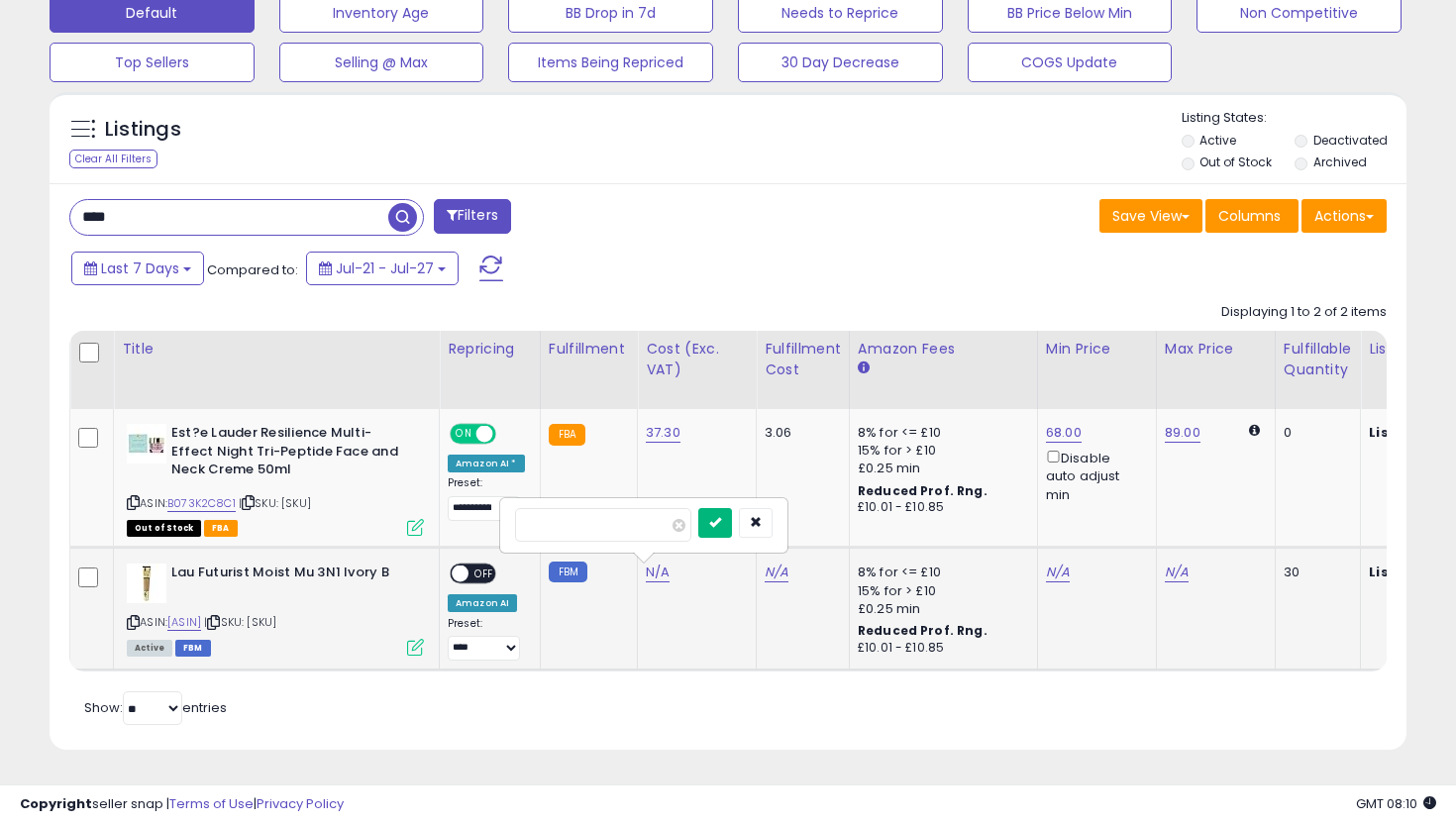 click at bounding box center (715, 522) 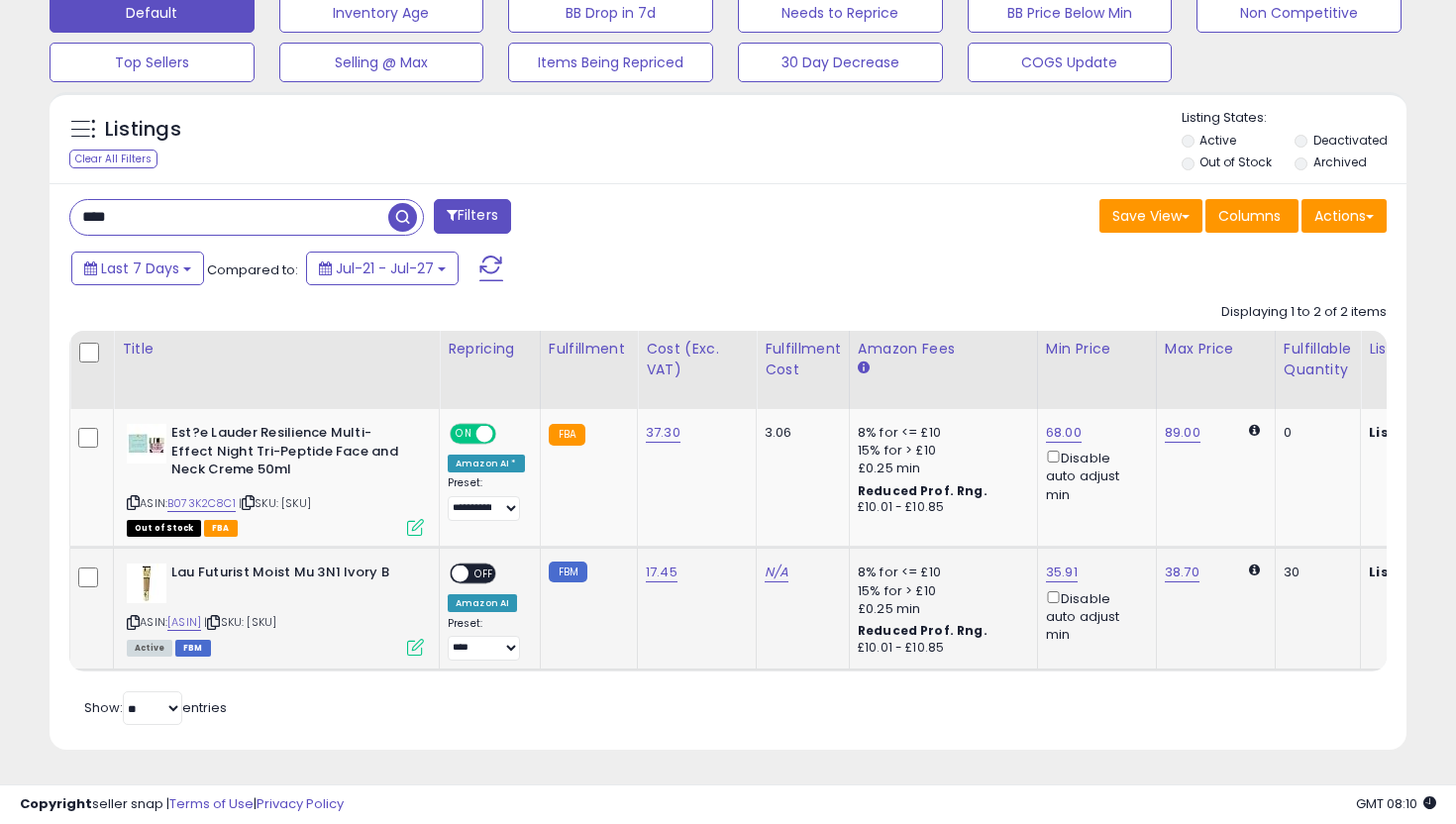 click at bounding box center [415, 647] 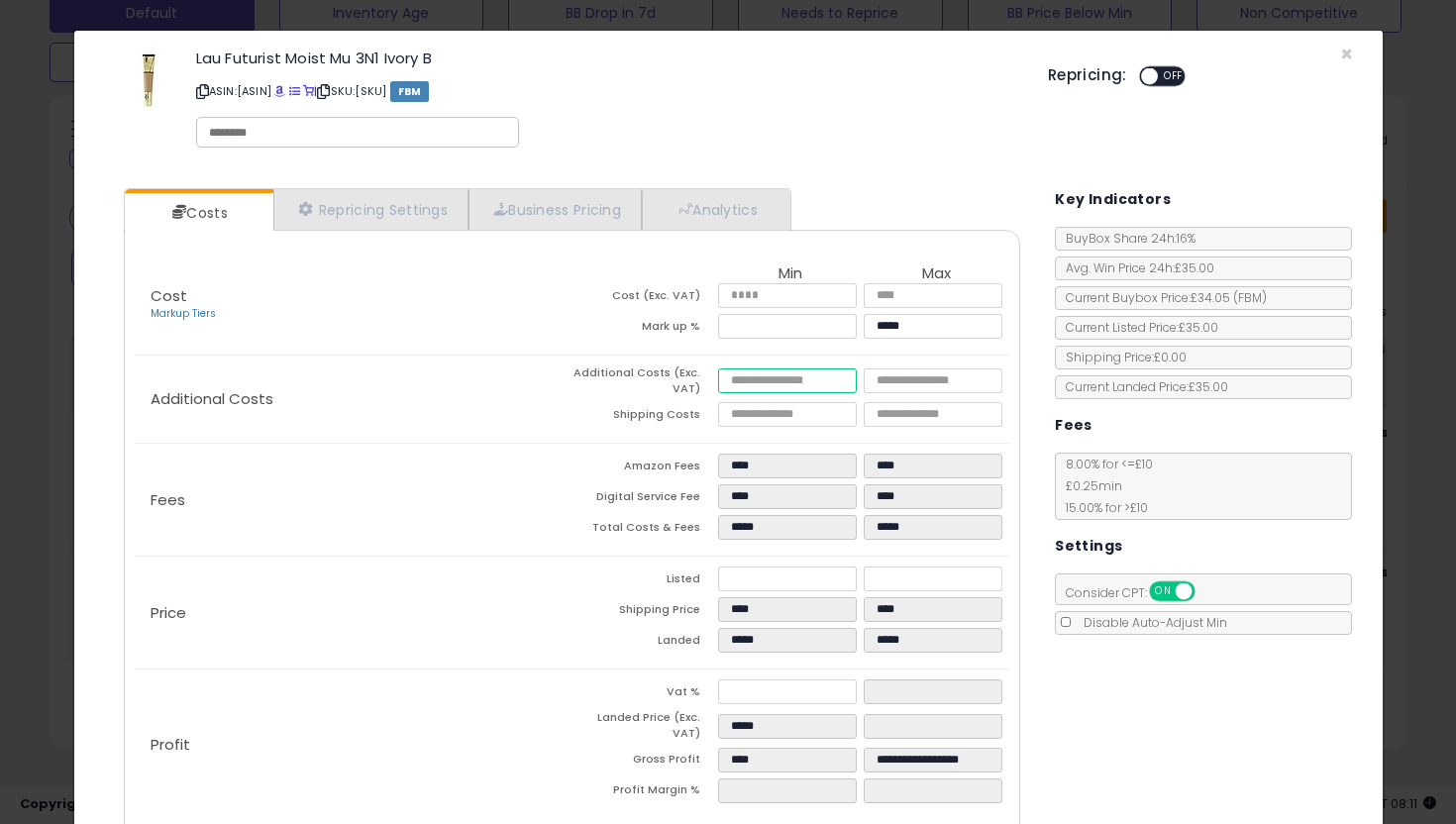 click at bounding box center (787, 380) 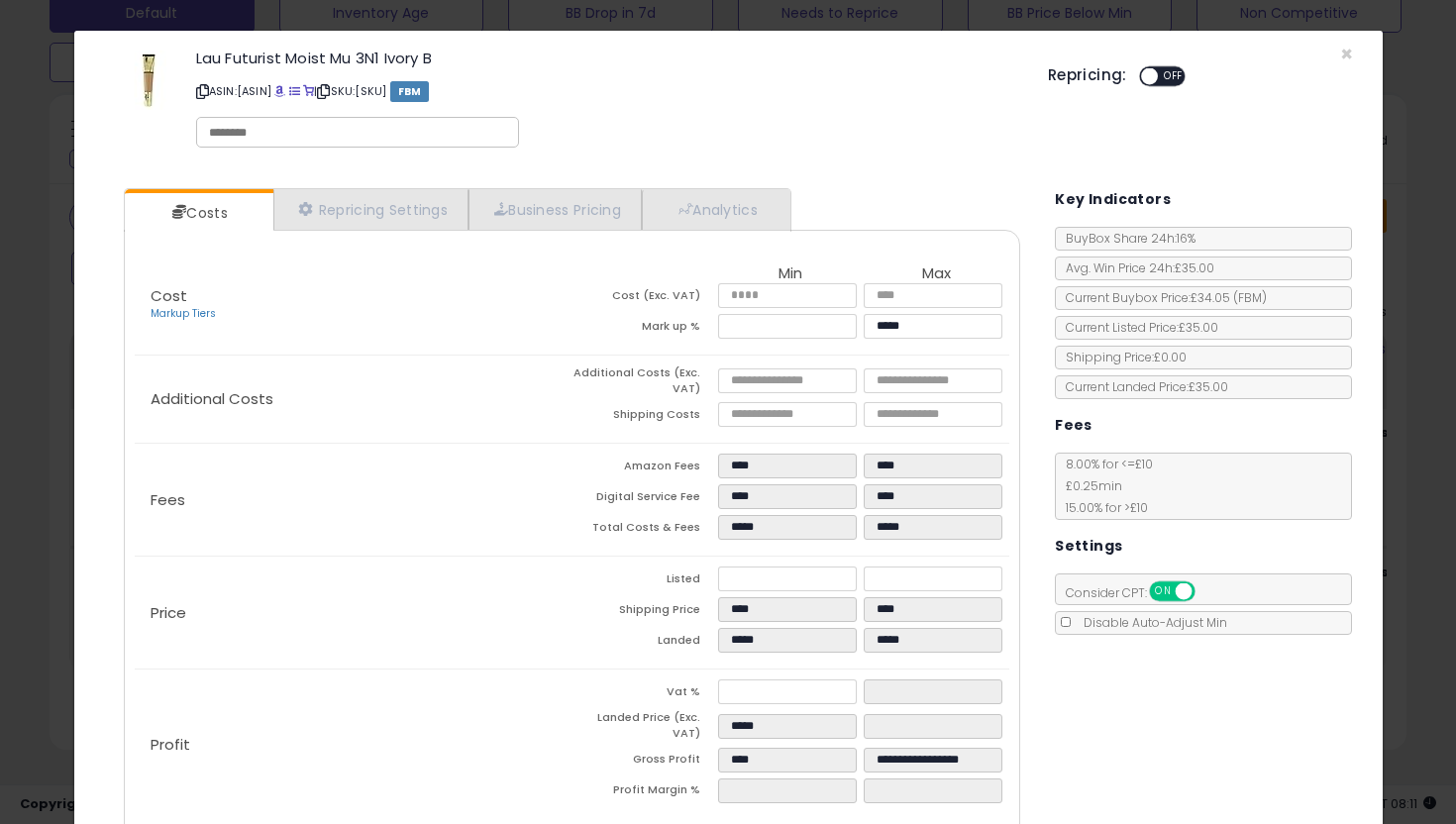 type on "*****" 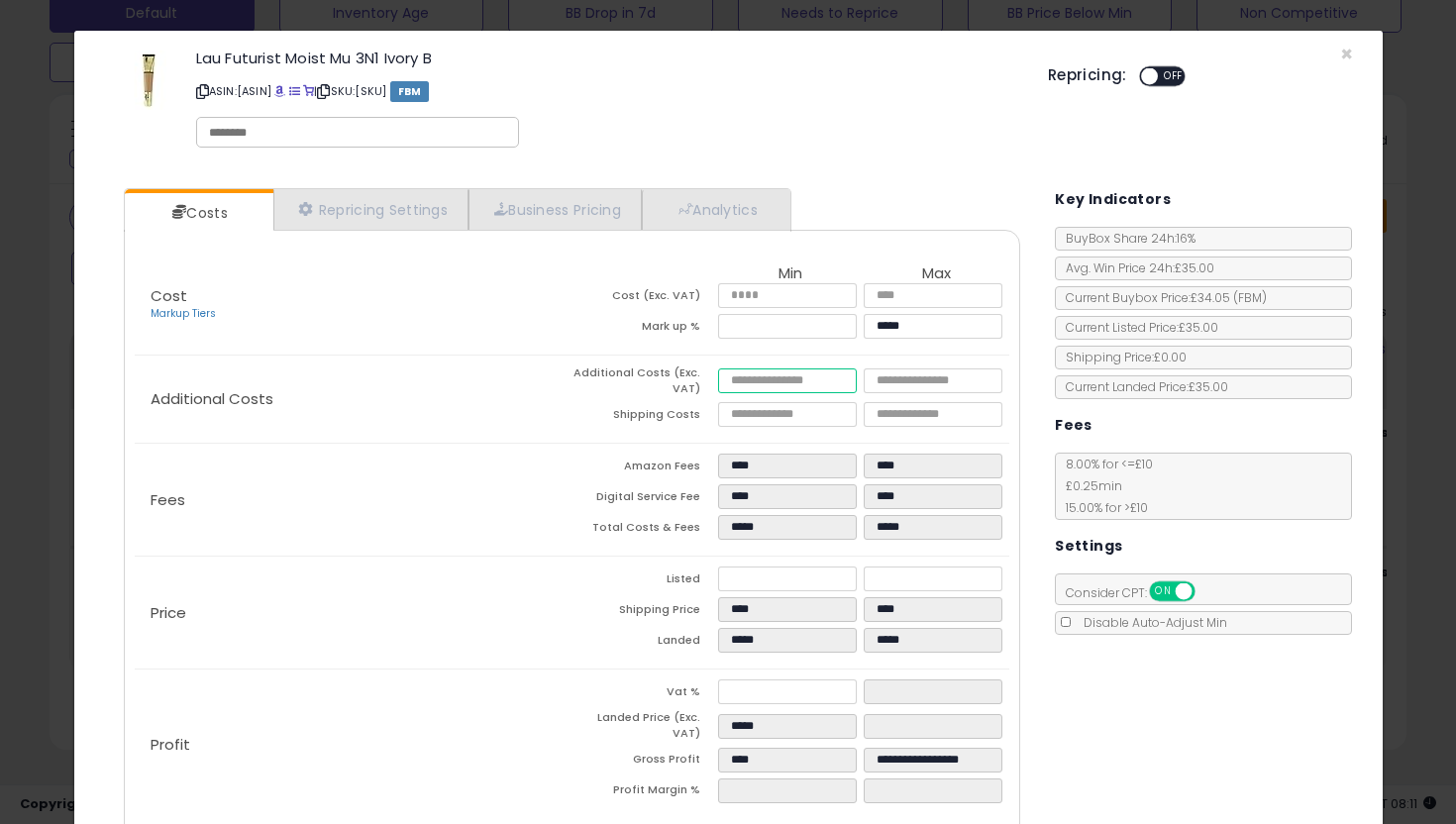 drag, startPoint x: 777, startPoint y: 384, endPoint x: 550, endPoint y: 357, distance: 228.60009 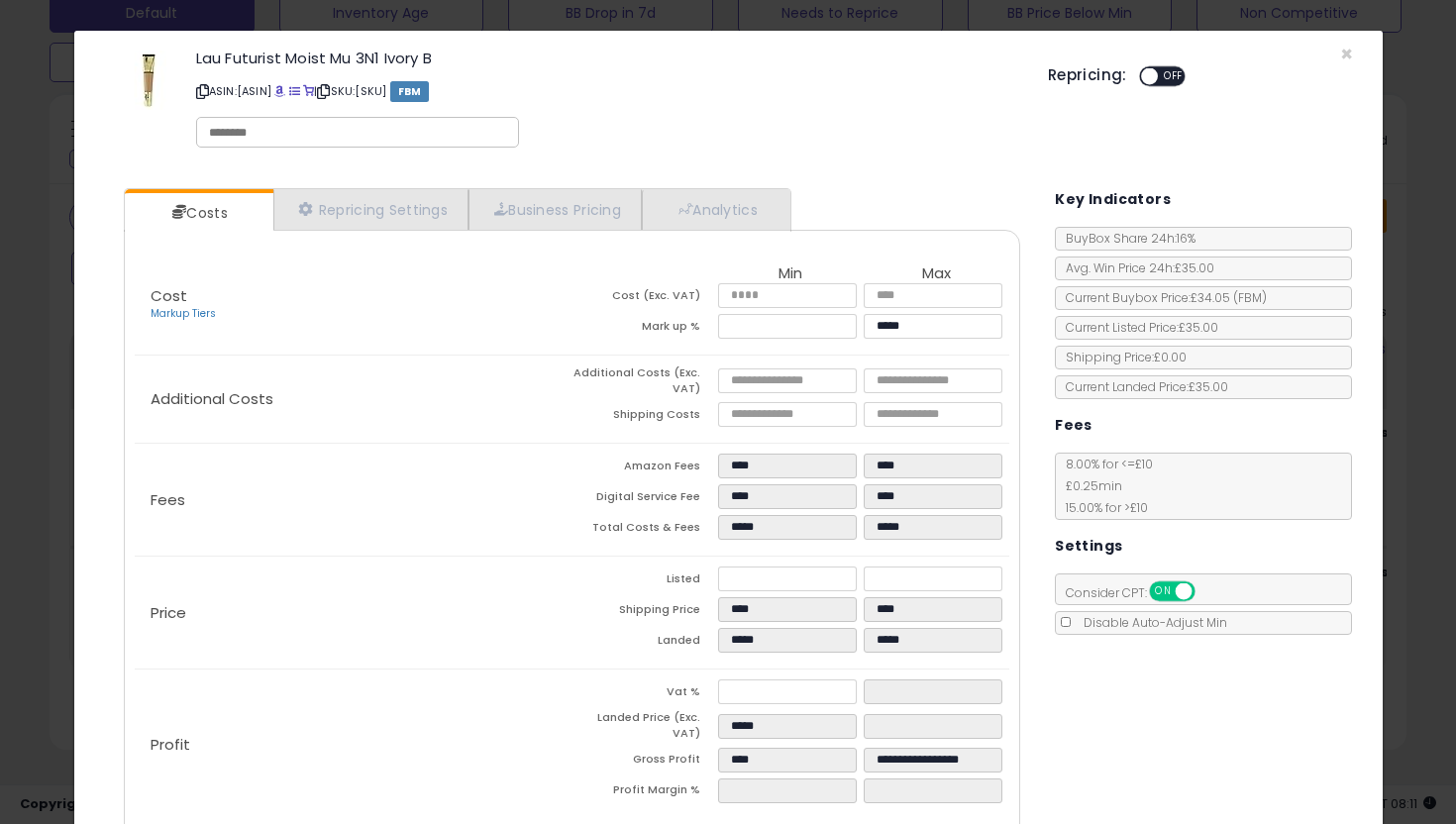 type on "*****" 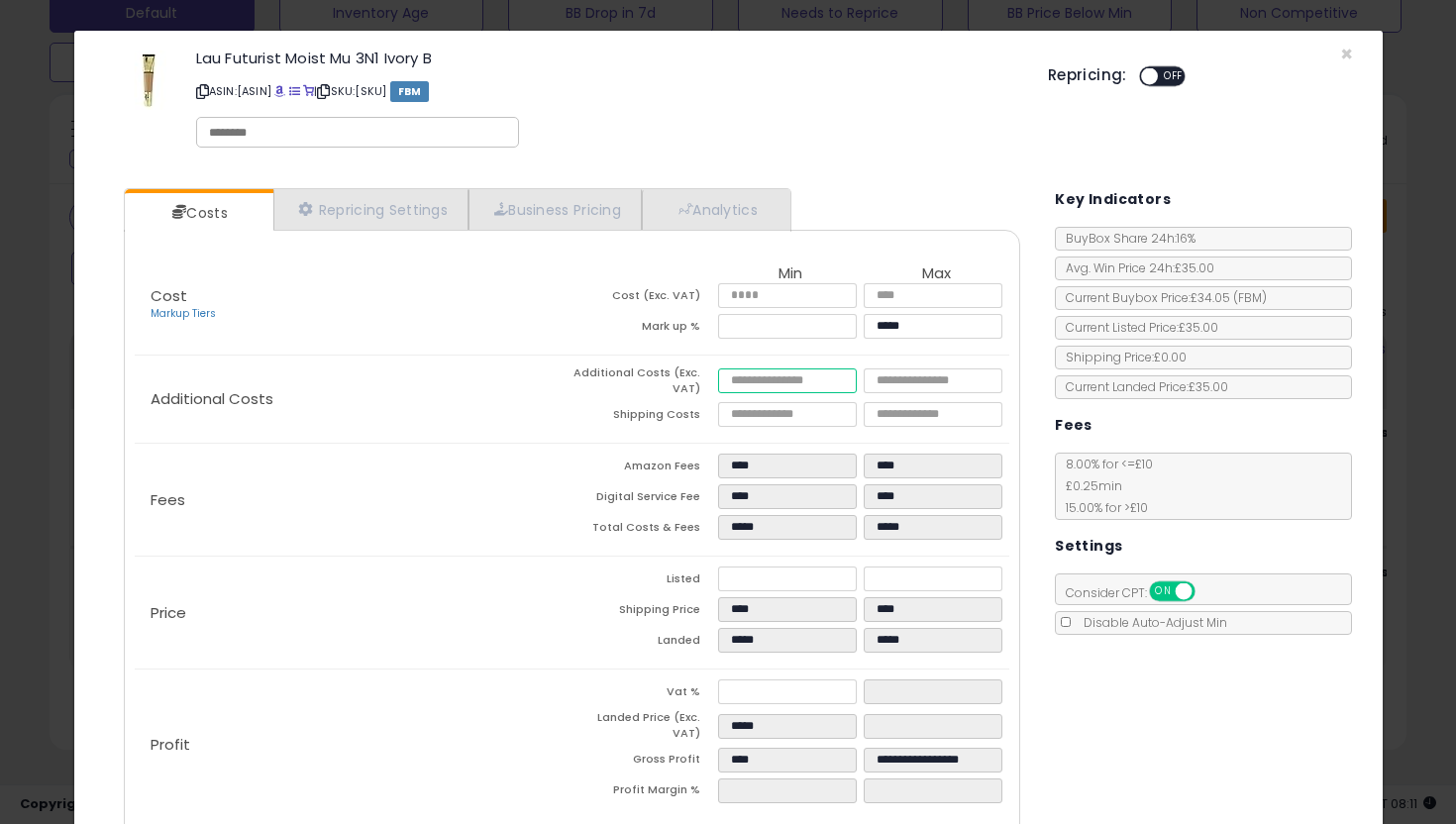 drag, startPoint x: 781, startPoint y: 384, endPoint x: 698, endPoint y: 384, distance: 83 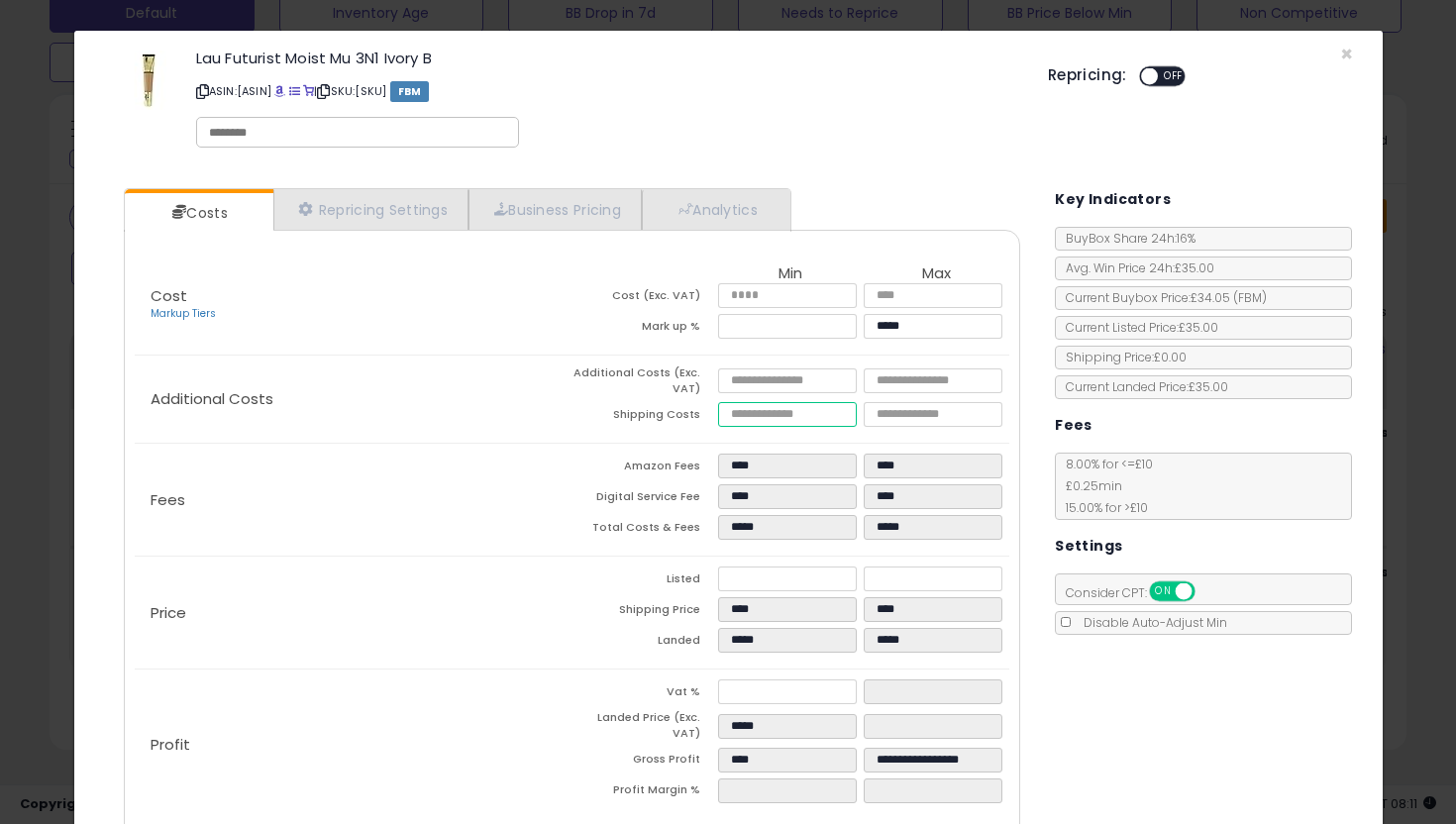 type on "*****" 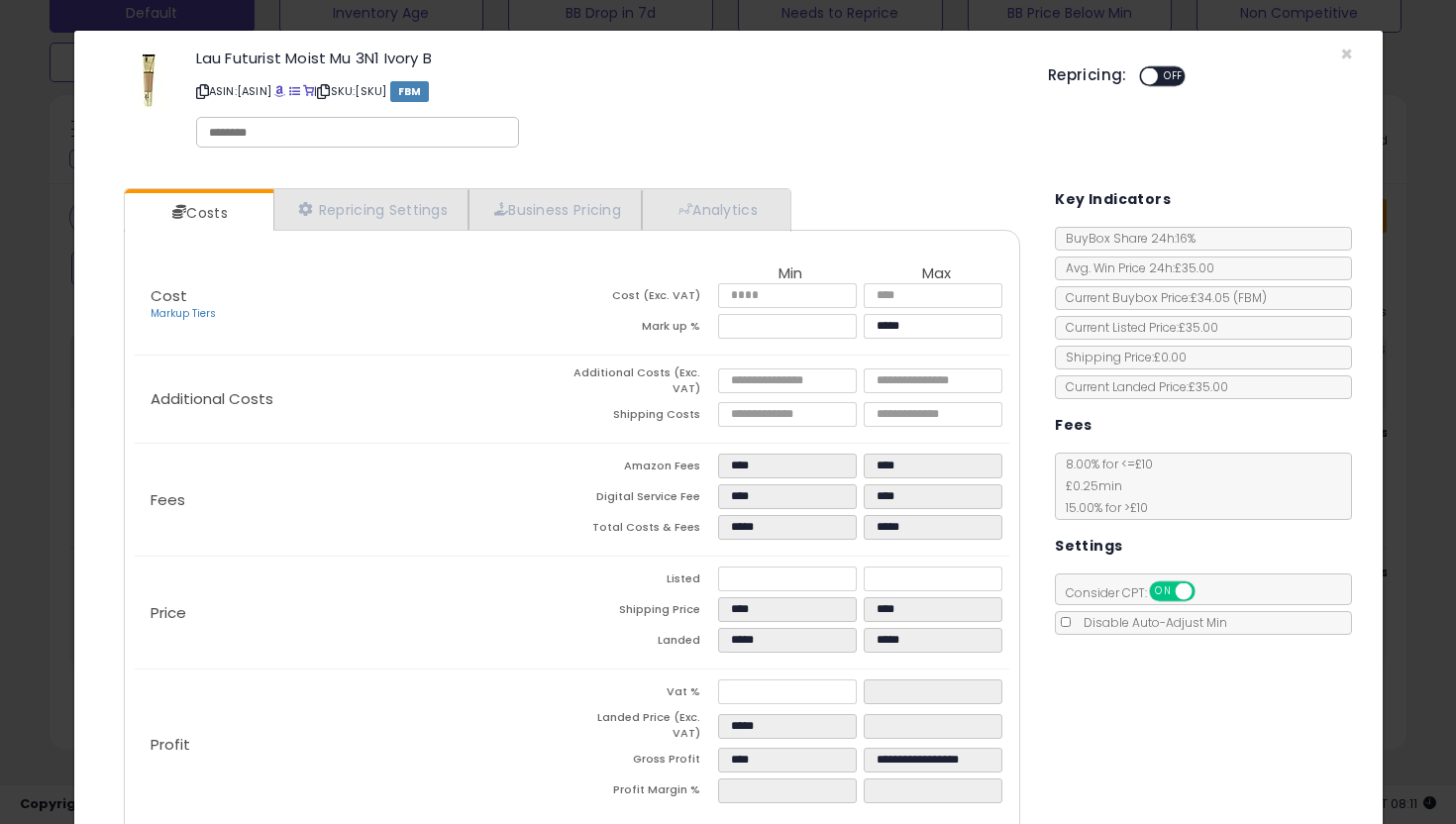 type on "*****" 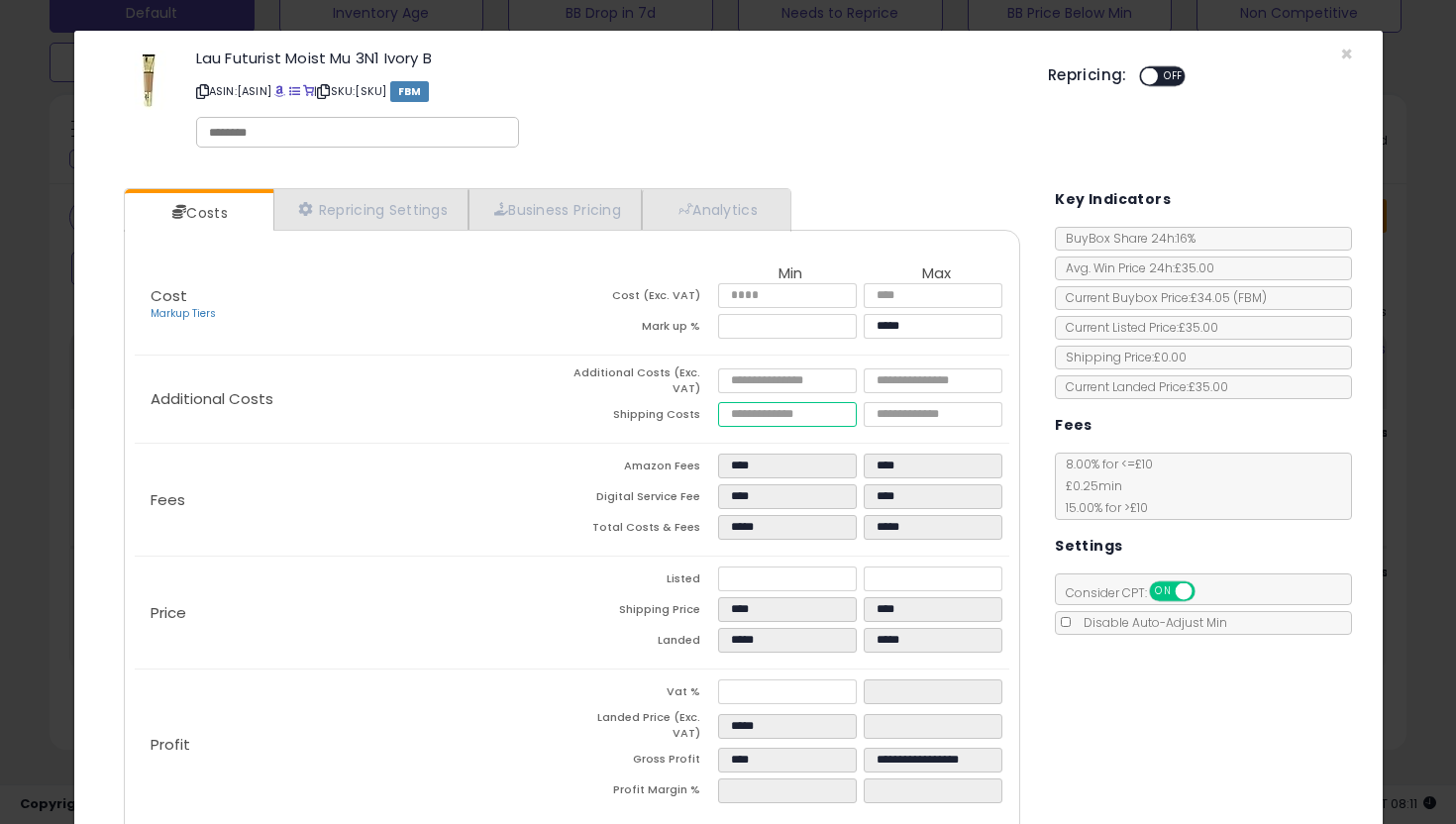 drag, startPoint x: 783, startPoint y: 410, endPoint x: 638, endPoint y: 410, distance: 145 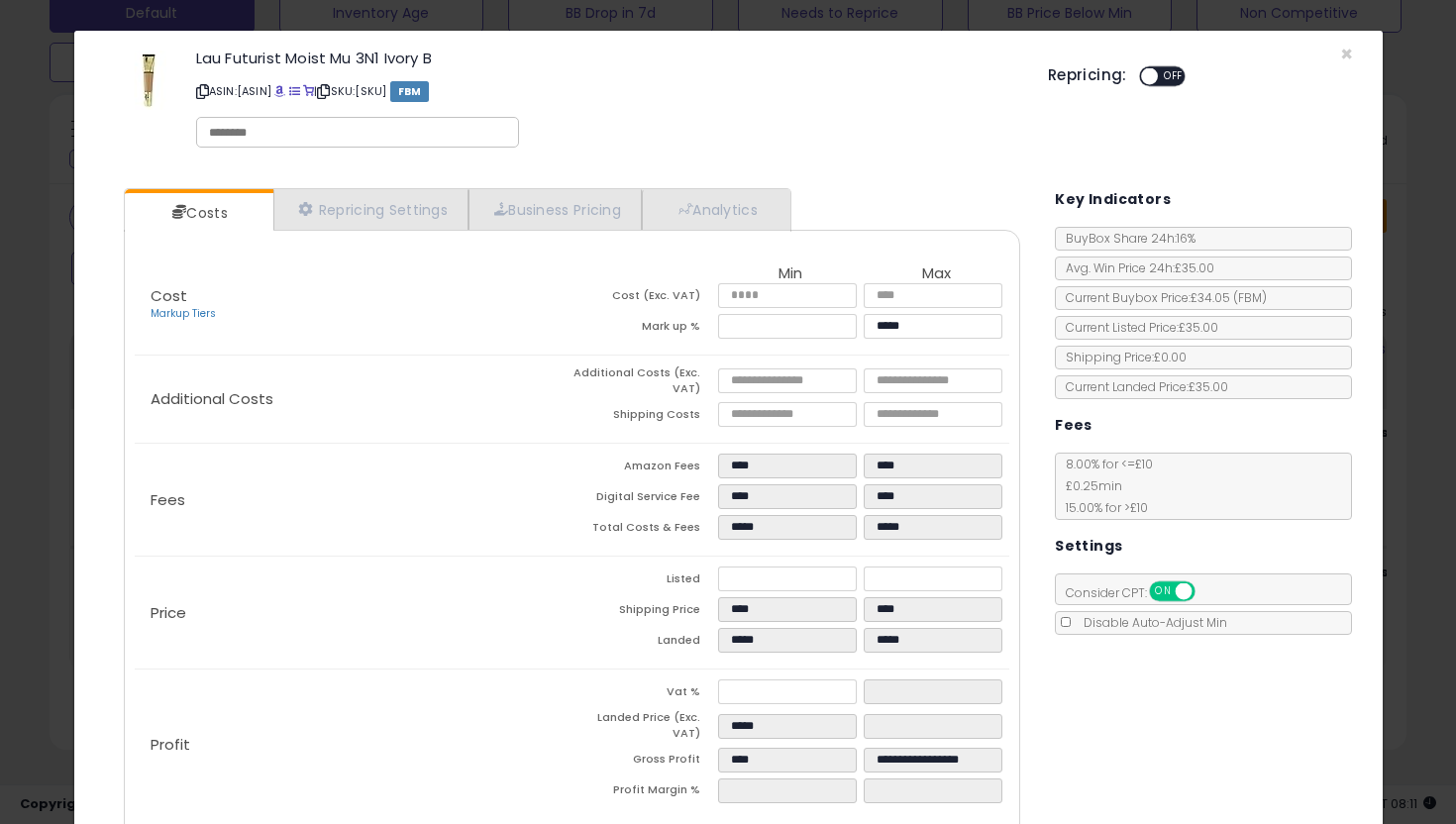 click on "Fees
Amazon Fees
****
****
Digital Service Fee
****
****
Total Costs & Fees
*****
*****" 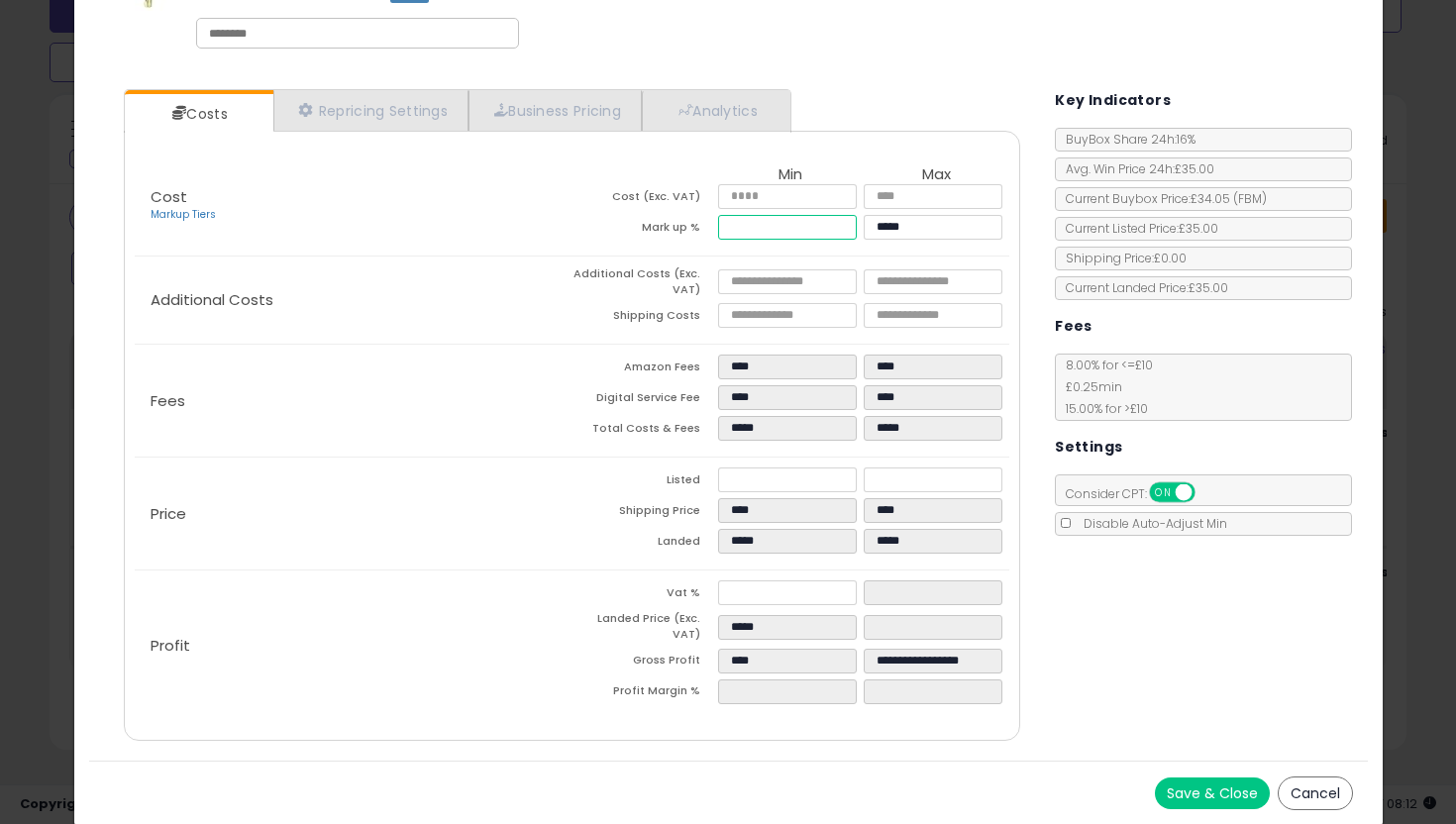 drag, startPoint x: 780, startPoint y: 227, endPoint x: 648, endPoint y: 226, distance: 132.00379 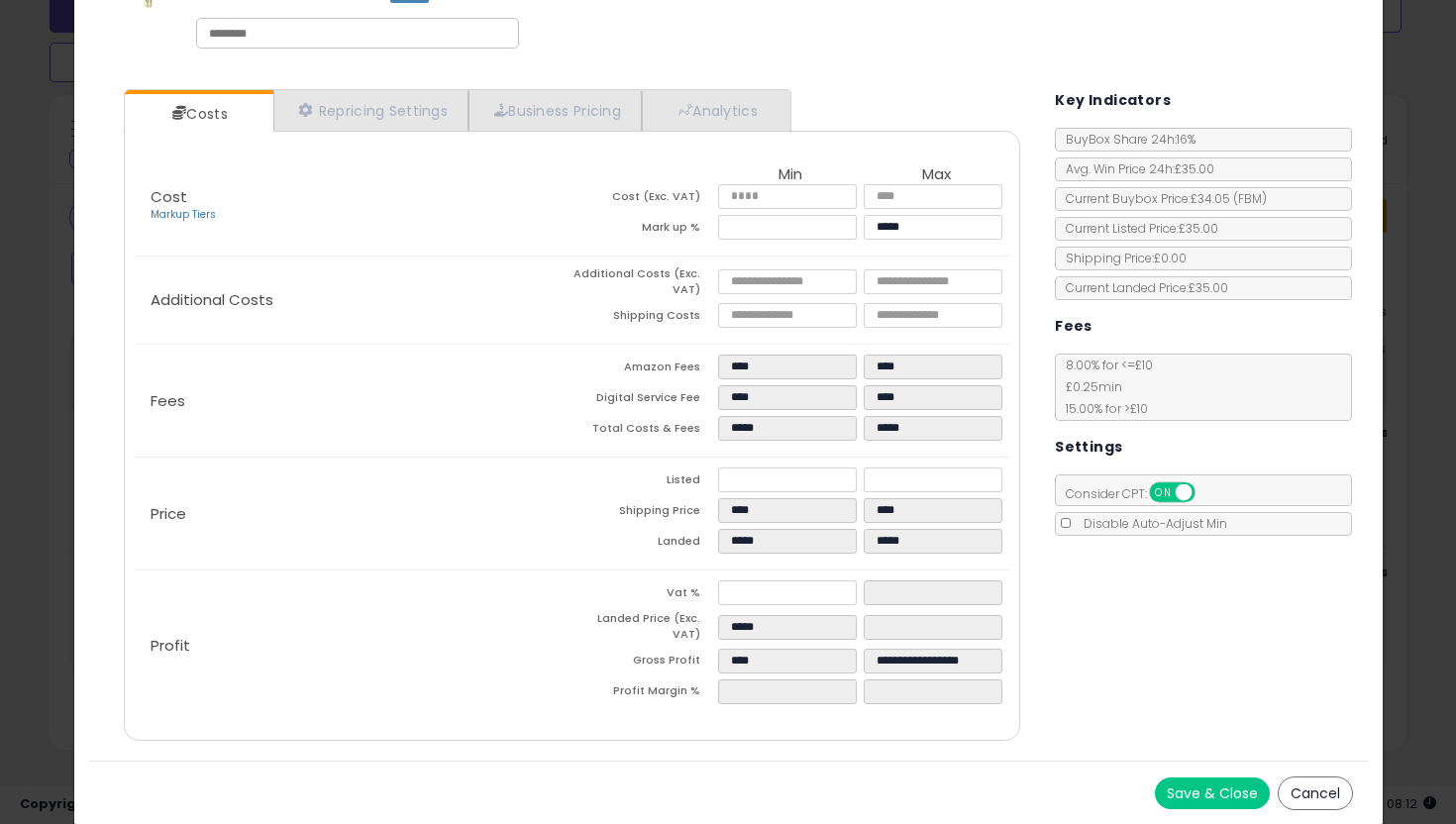 type on "*****" 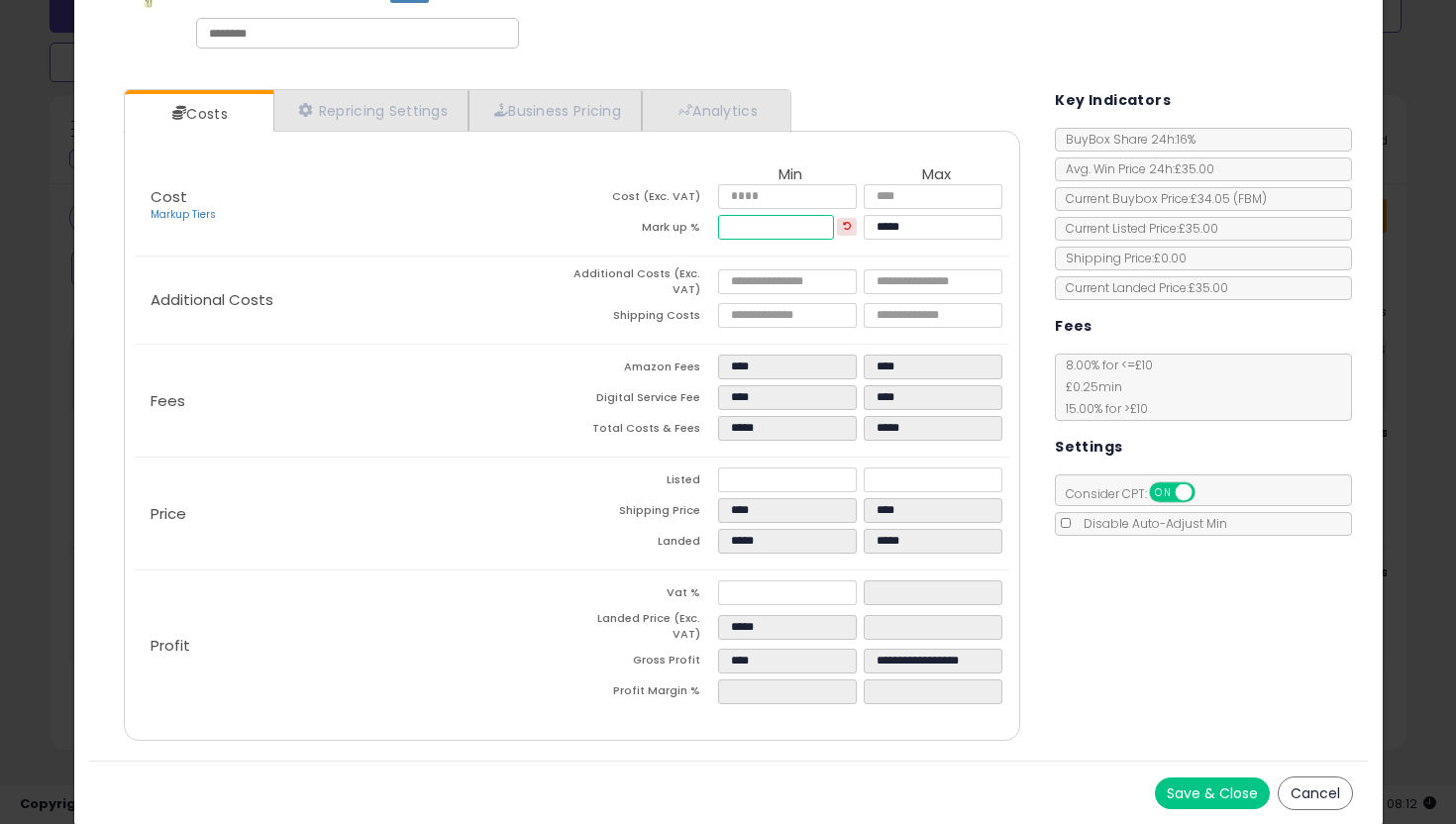 drag, startPoint x: 774, startPoint y: 227, endPoint x: 688, endPoint y: 223, distance: 86.09297 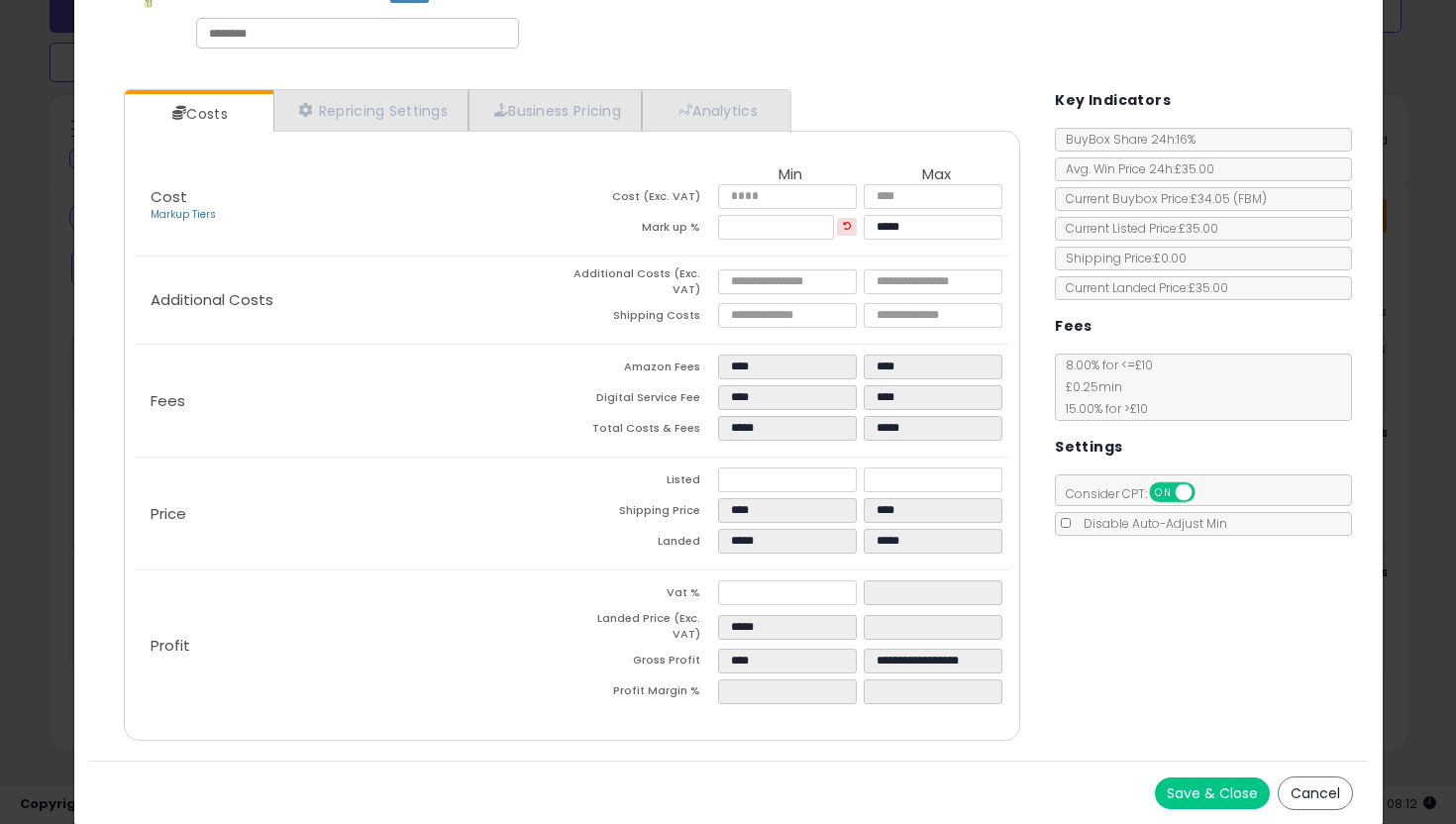 type on "*****" 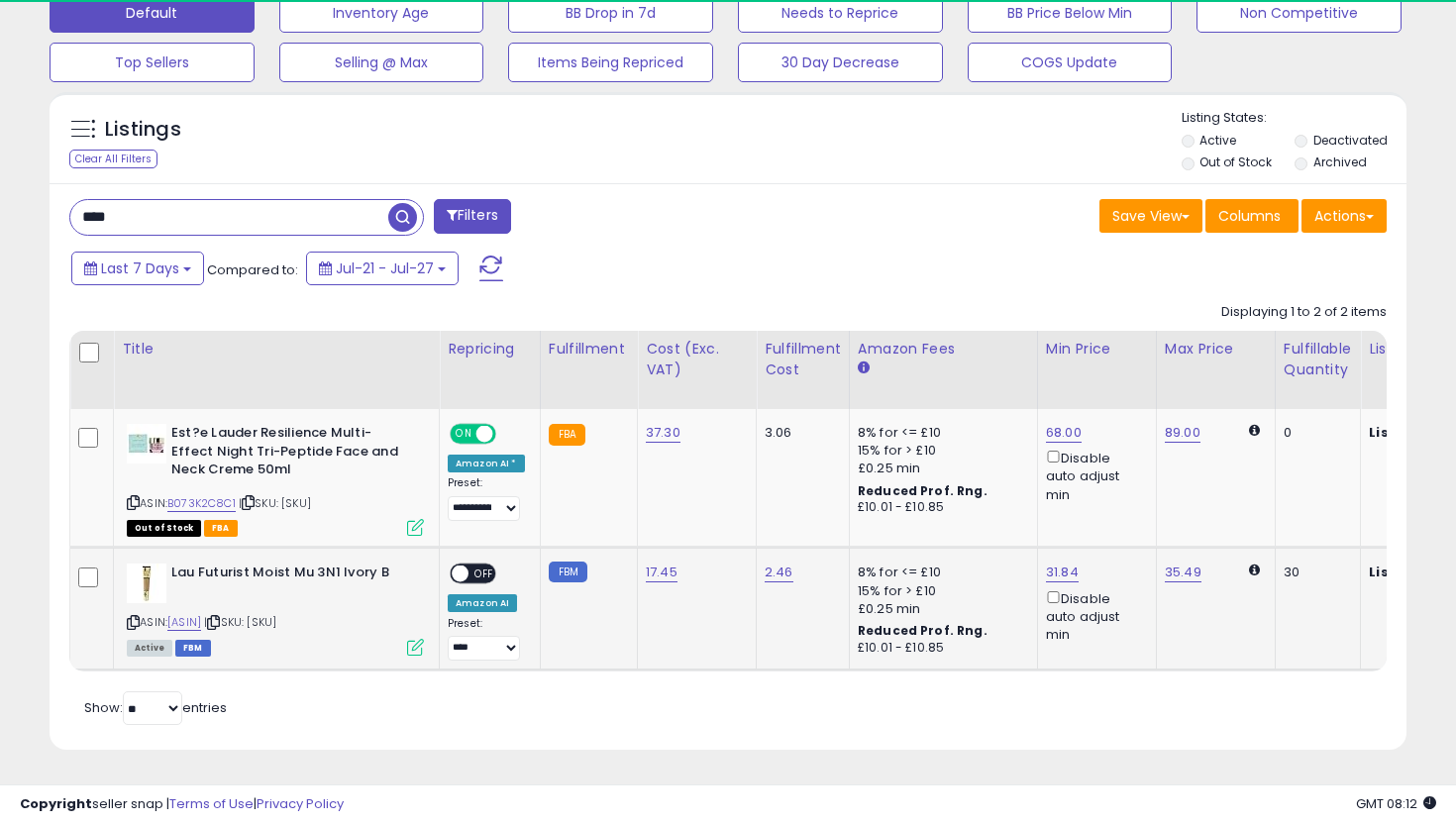 click at bounding box center (415, 647) 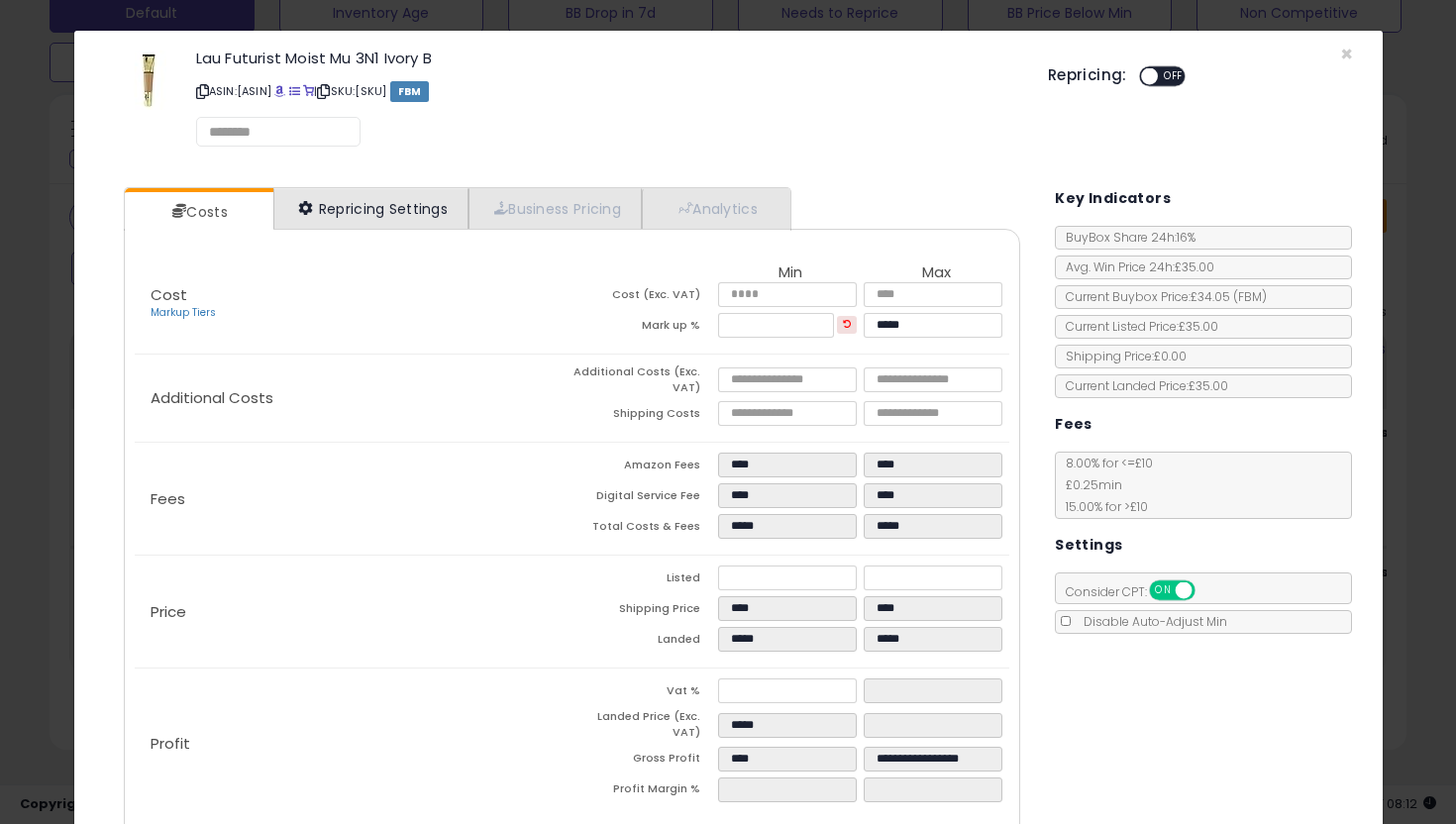 select on "*********" 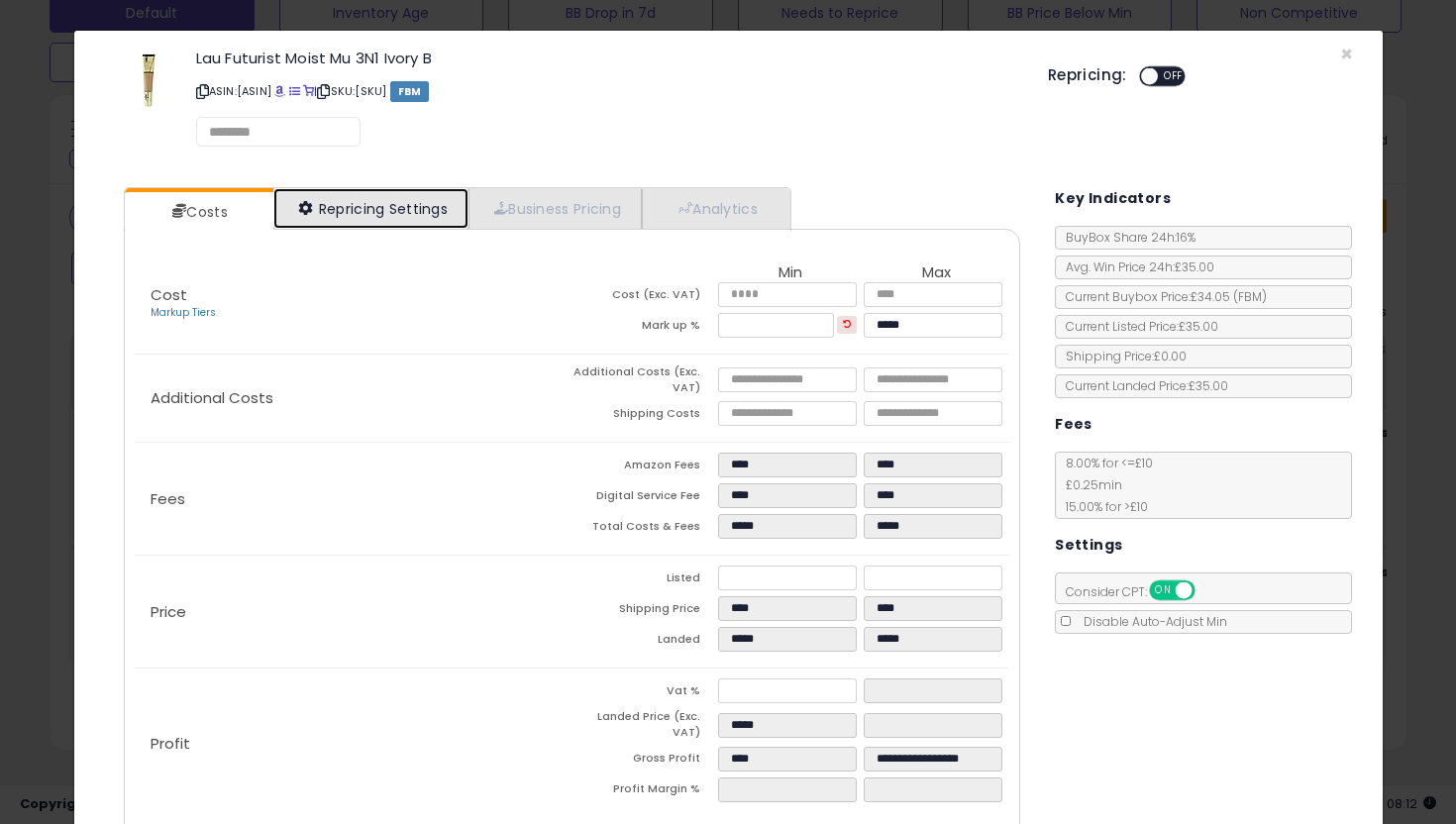 click on "Repricing Settings" at bounding box center [371, 208] 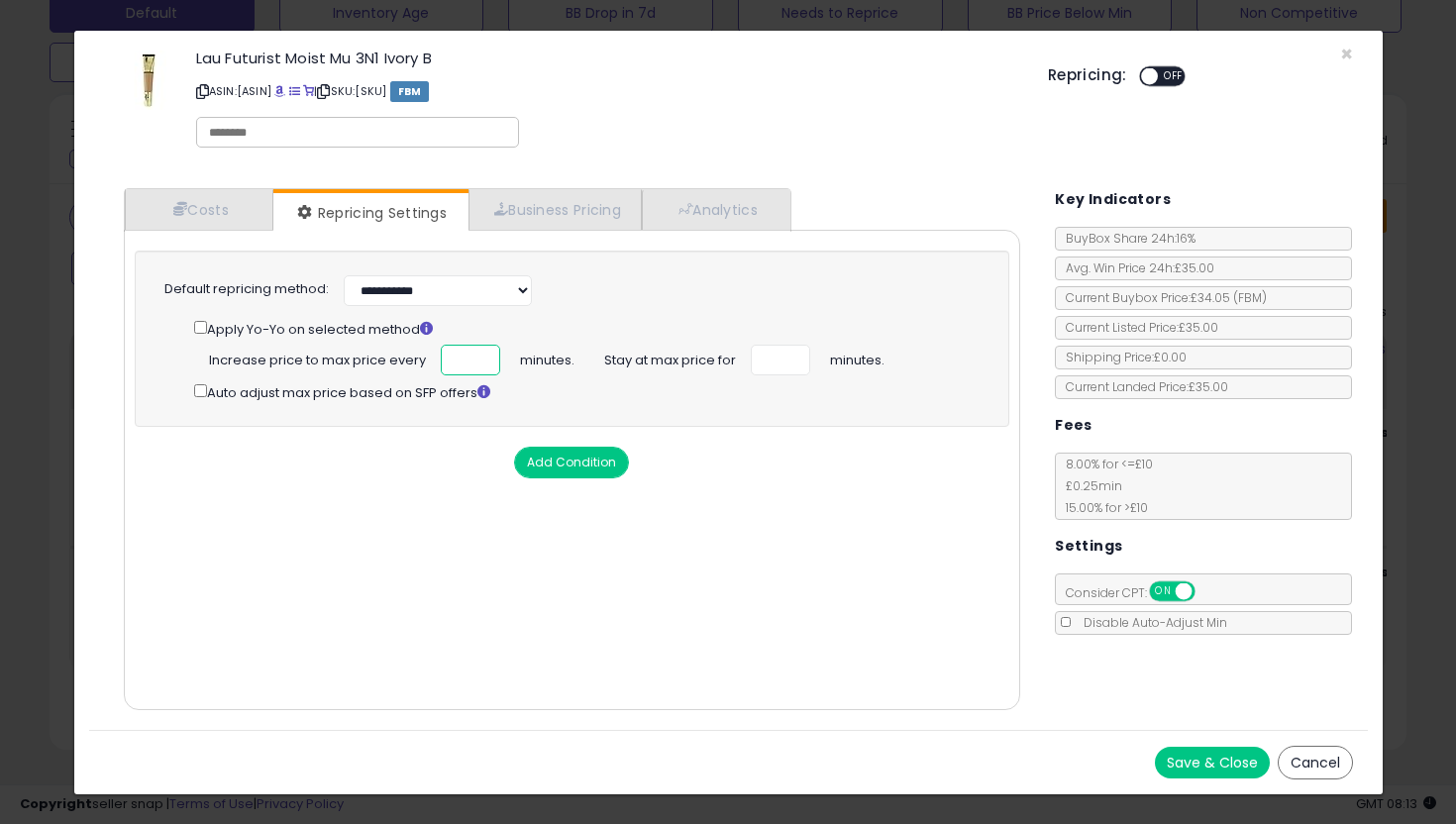 click at bounding box center (470, 360) 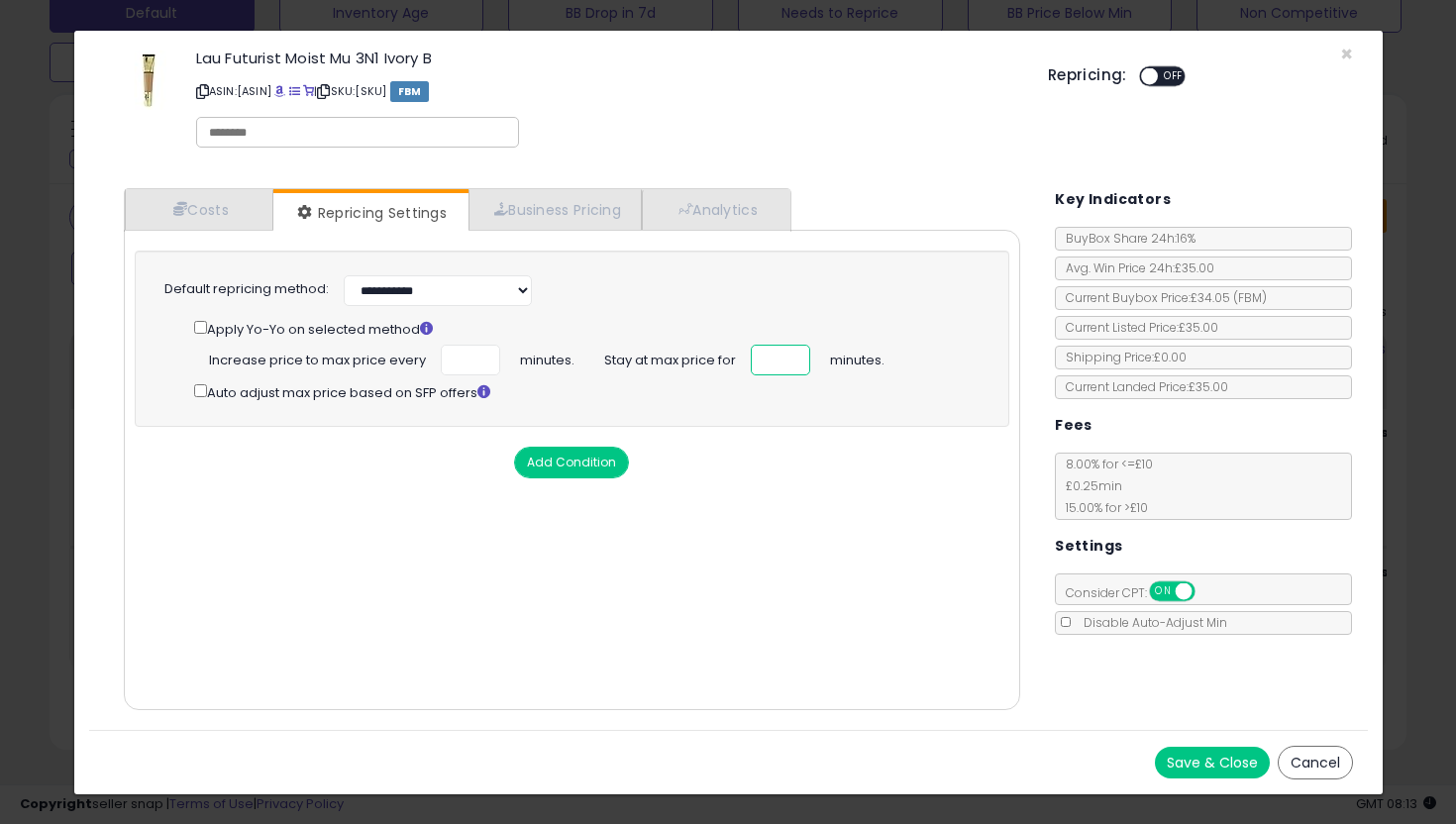 scroll, scrollTop: 0, scrollLeft: 0, axis: both 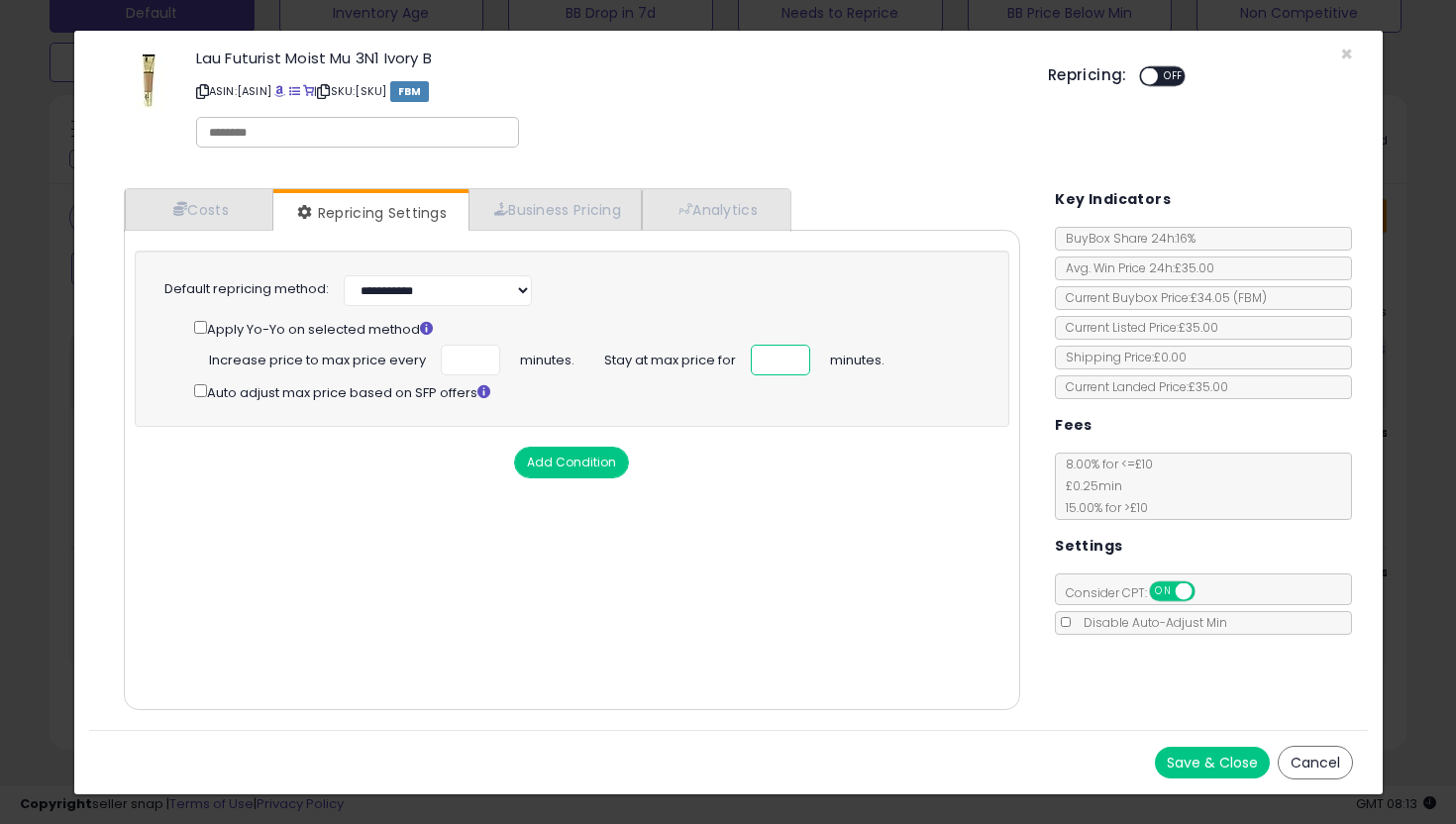 type on "**" 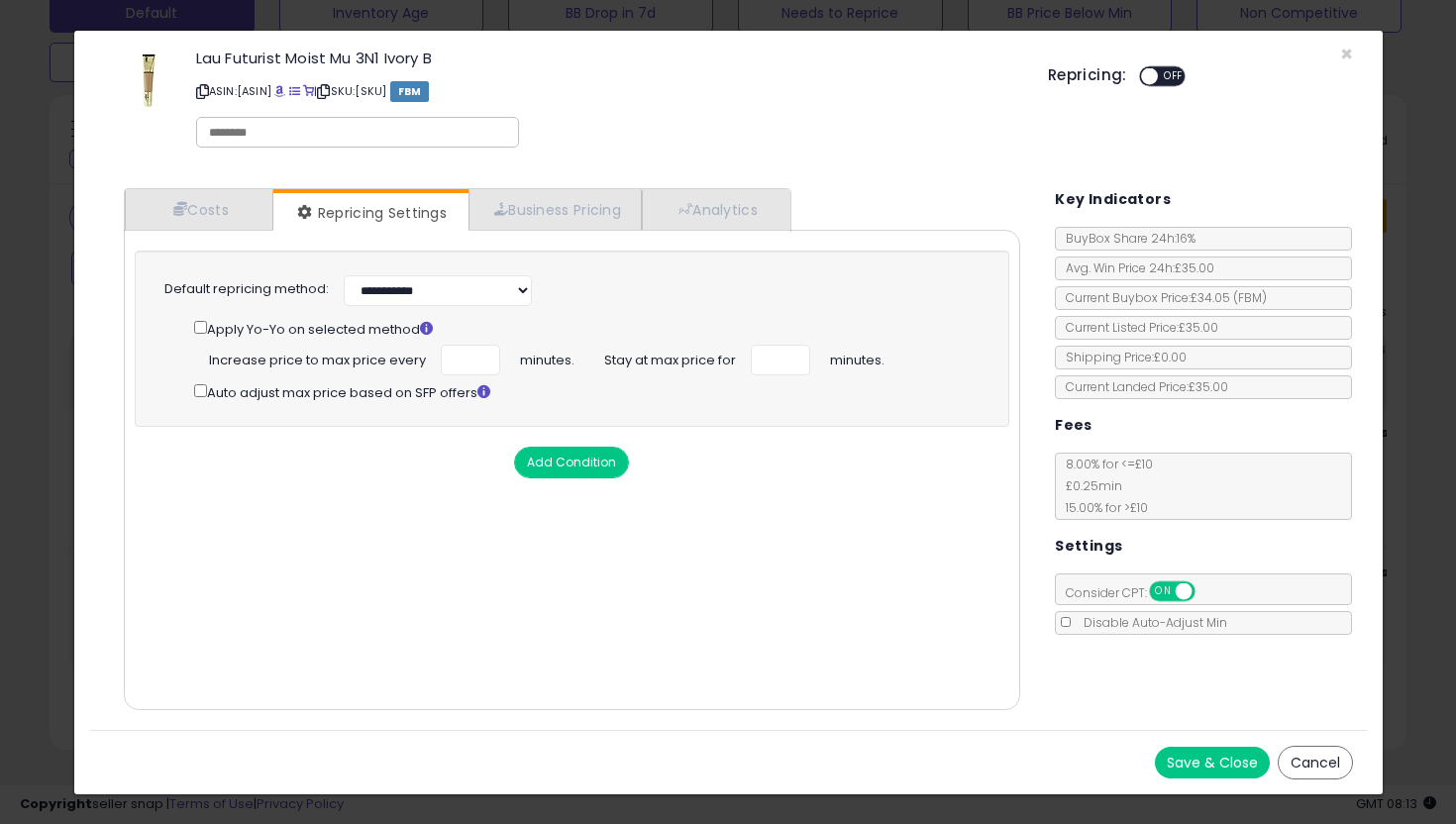 click on "Add Condition" at bounding box center [572, 463] 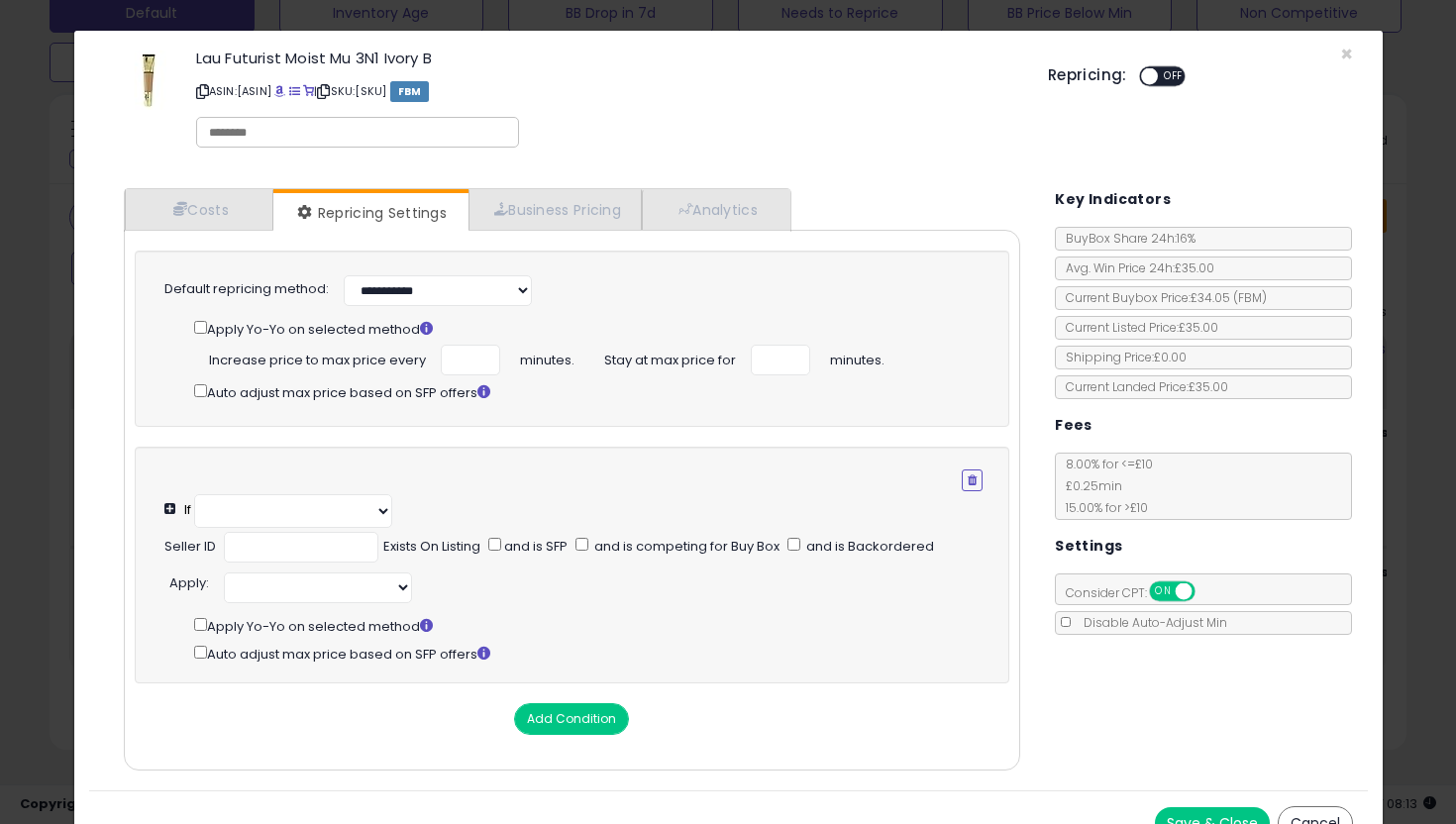 select on "**********" 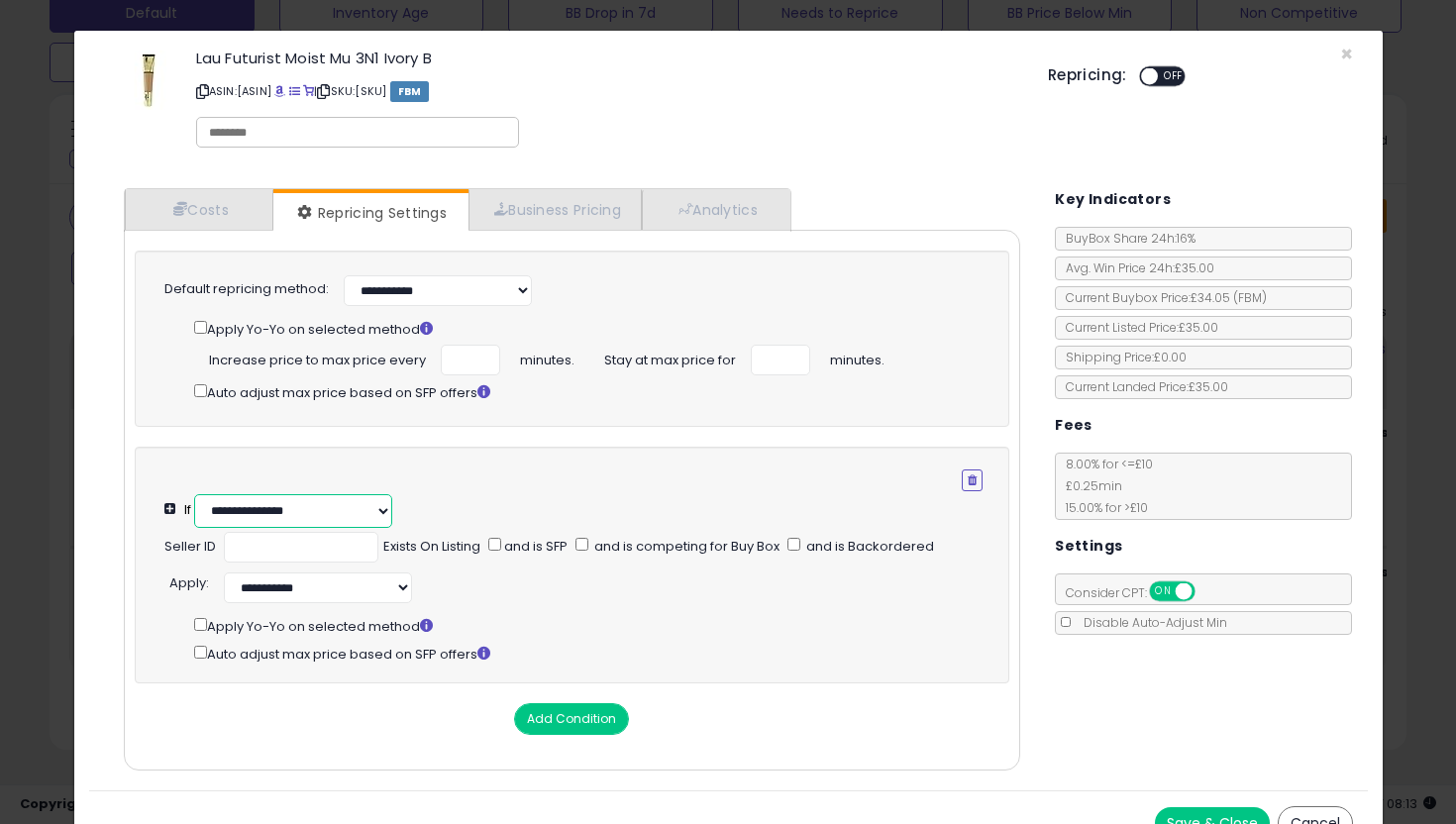 click on "**********" at bounding box center (293, 511) 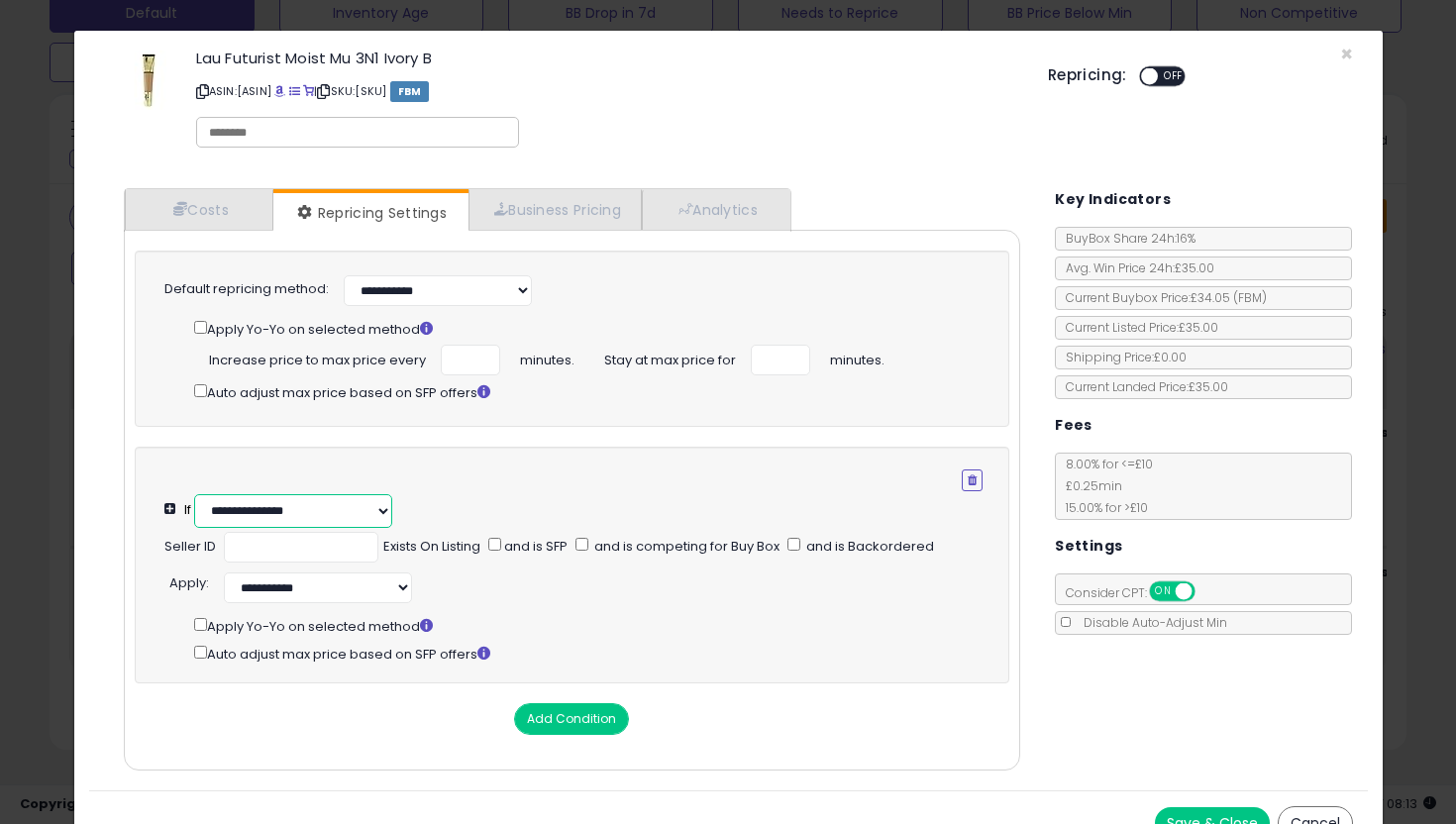 select on "**********" 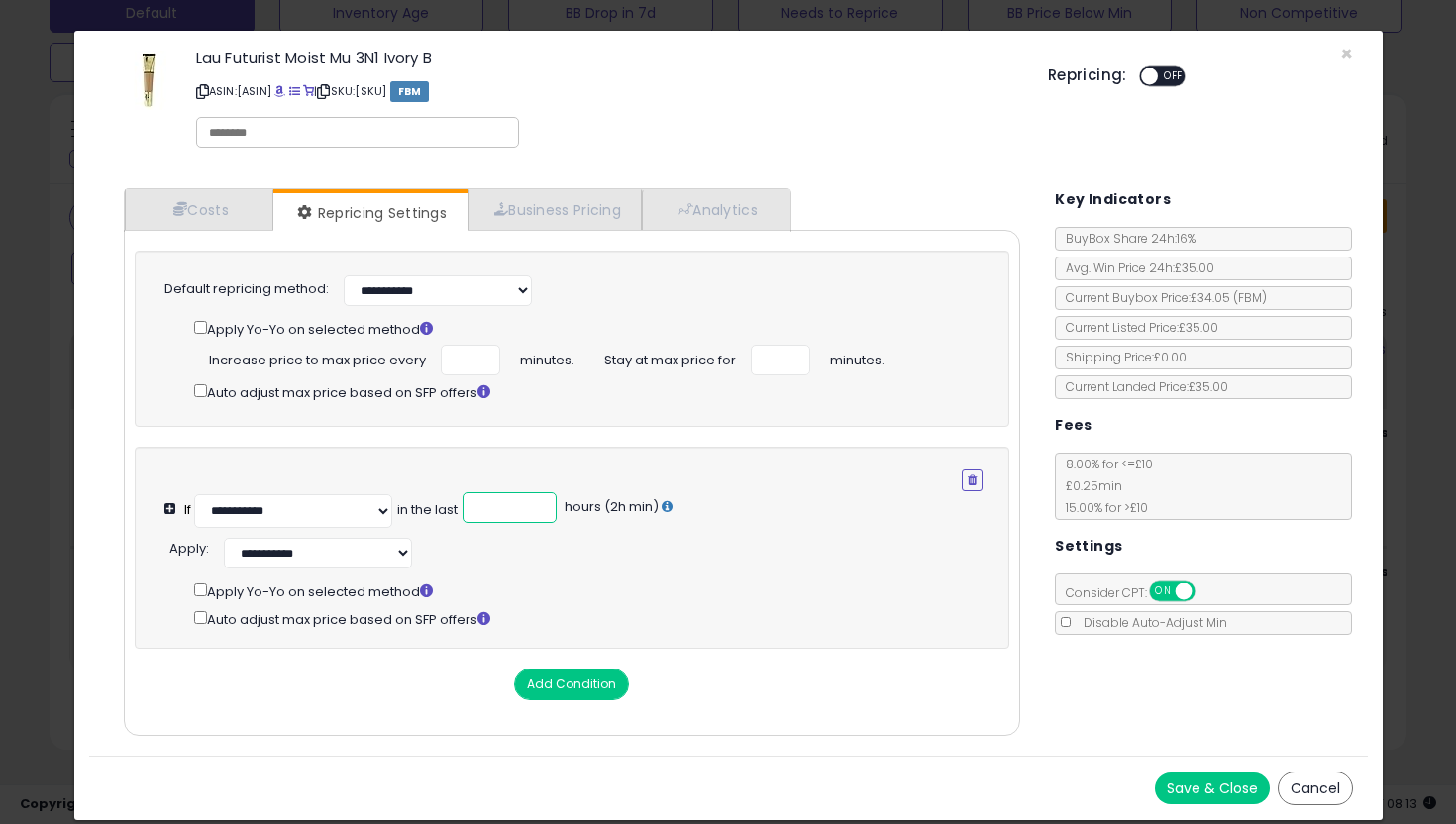 click at bounding box center (509, 507) 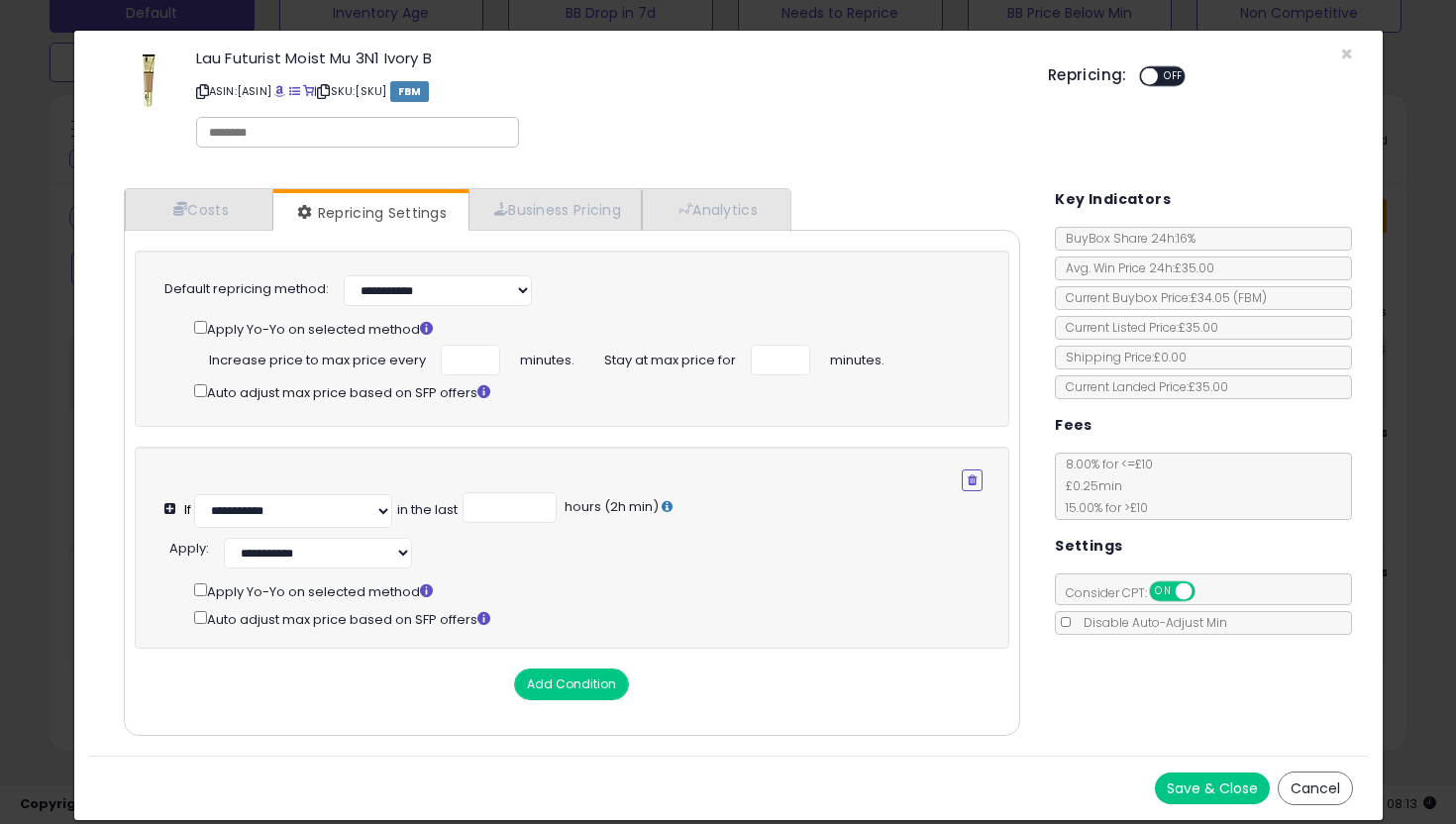 click on "**********" at bounding box center [582, 551] 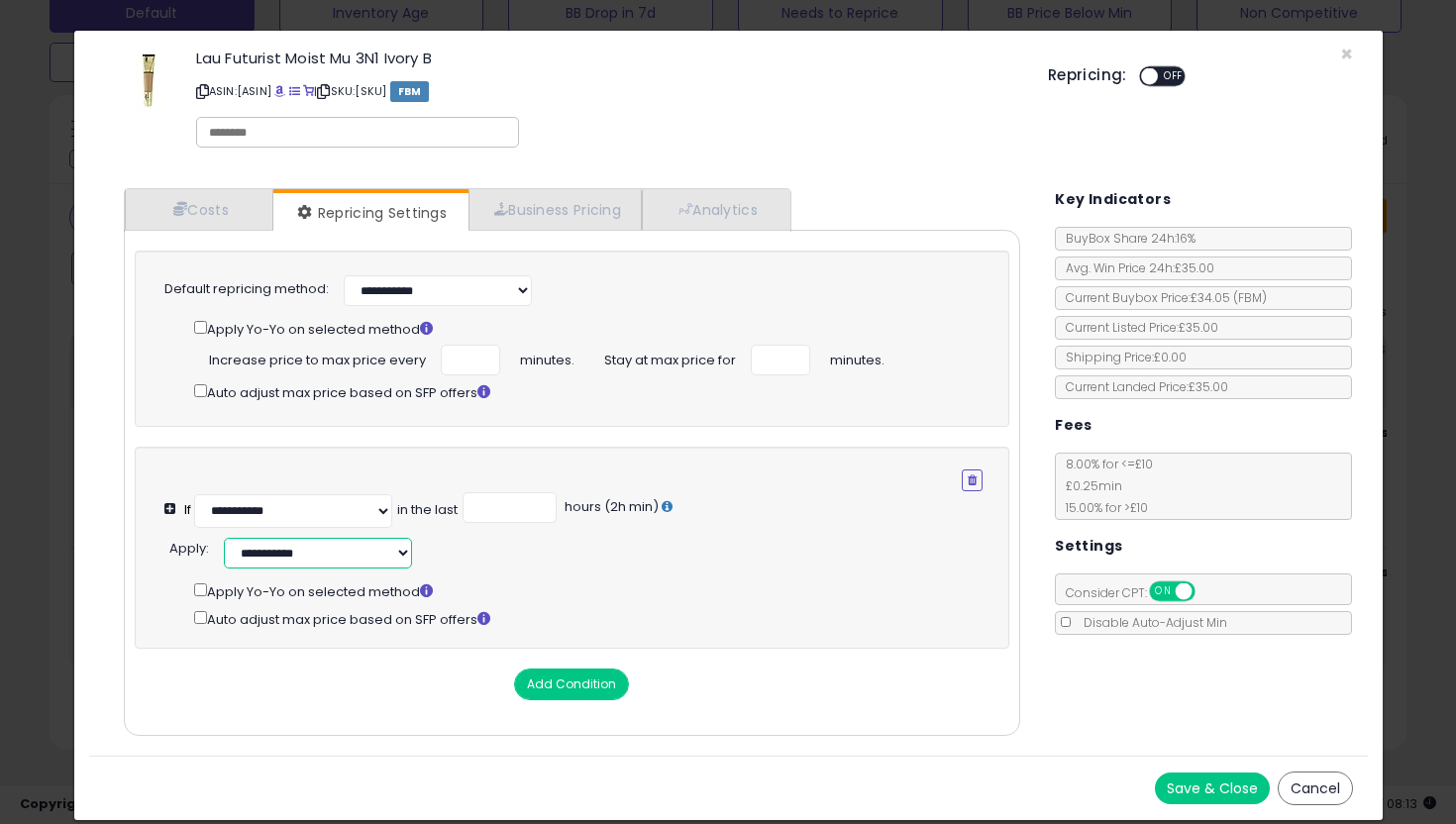 click on "**********" at bounding box center [318, 553] 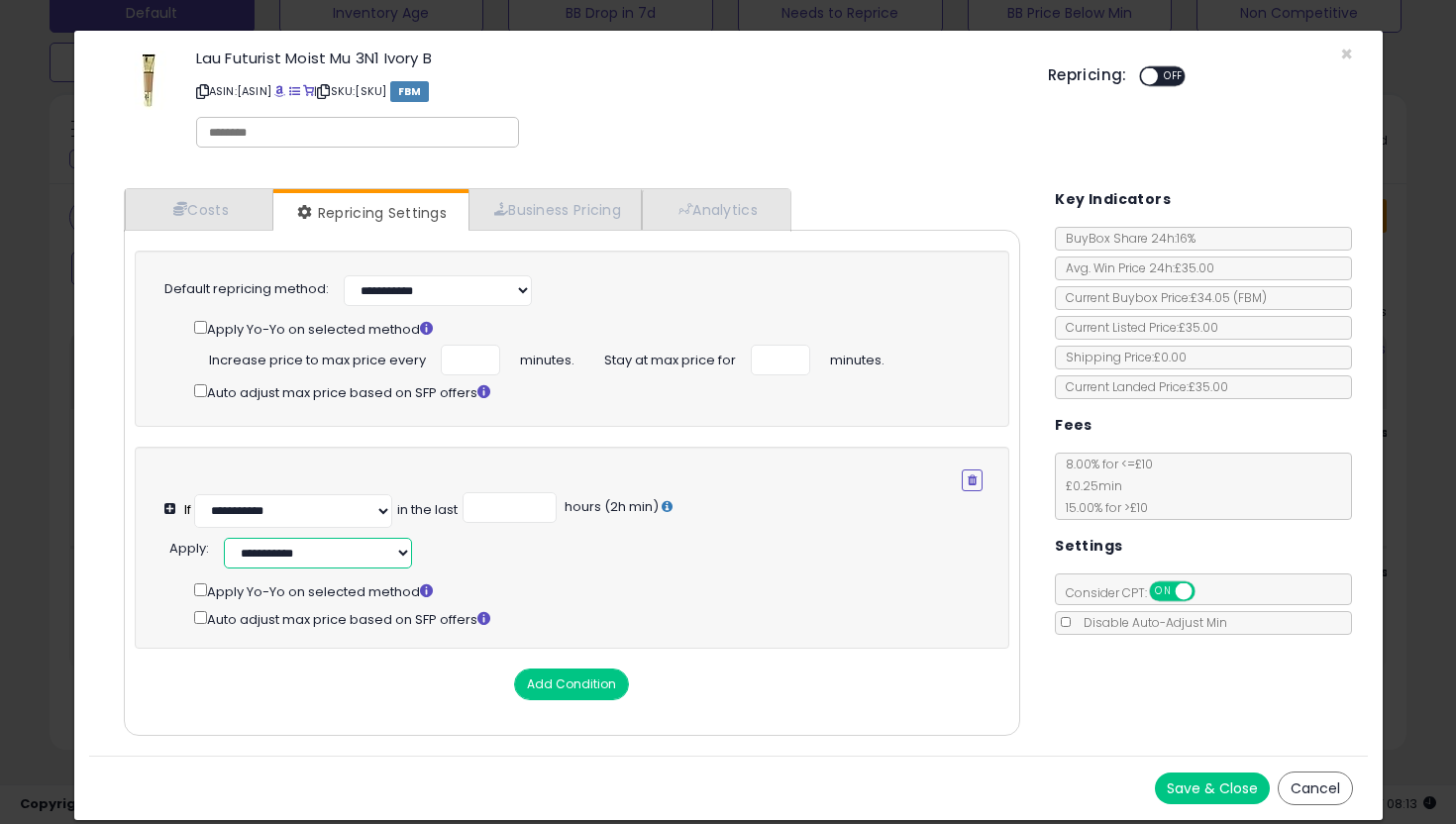 select on "******" 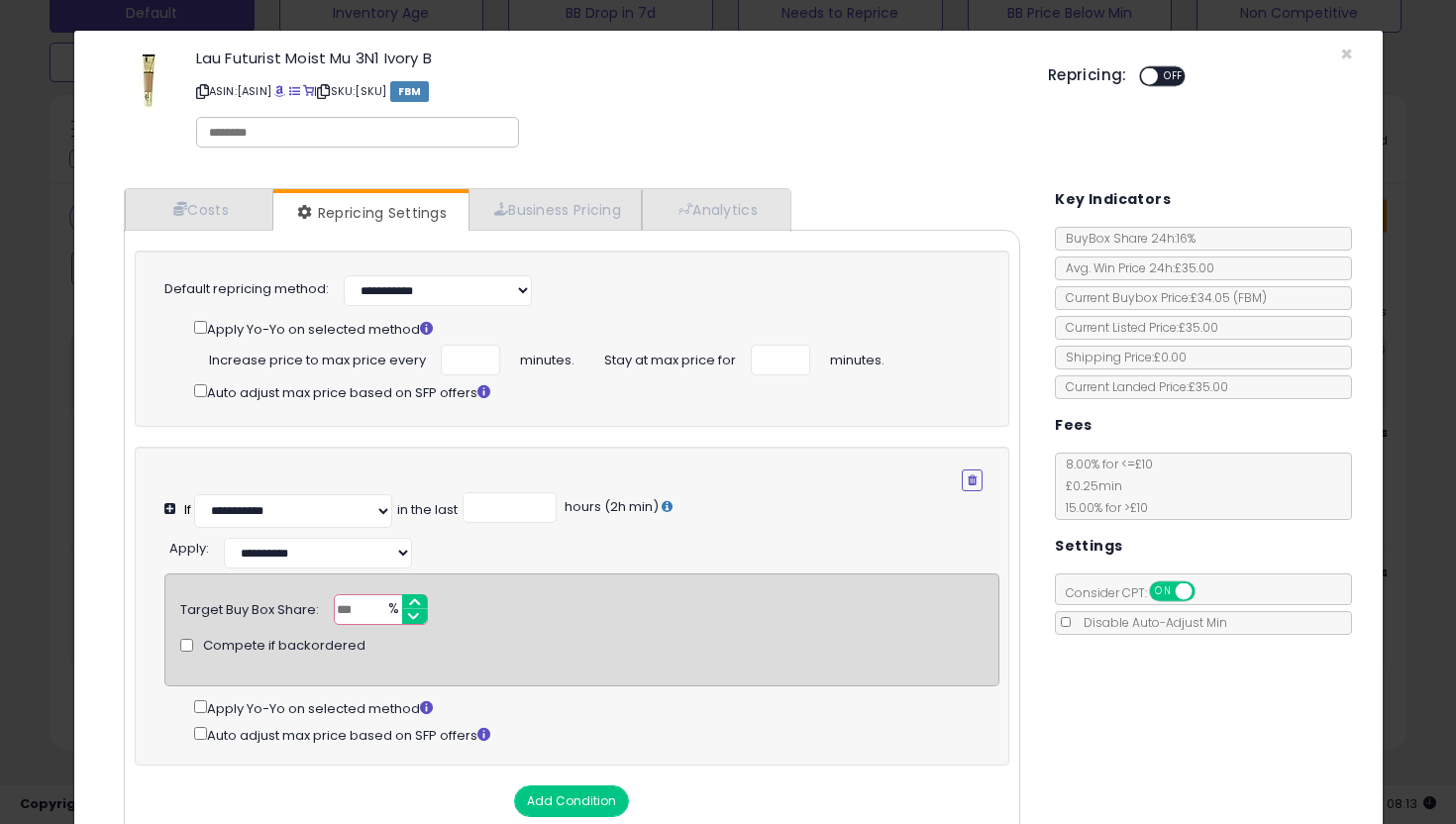 click at bounding box center (380, 609) 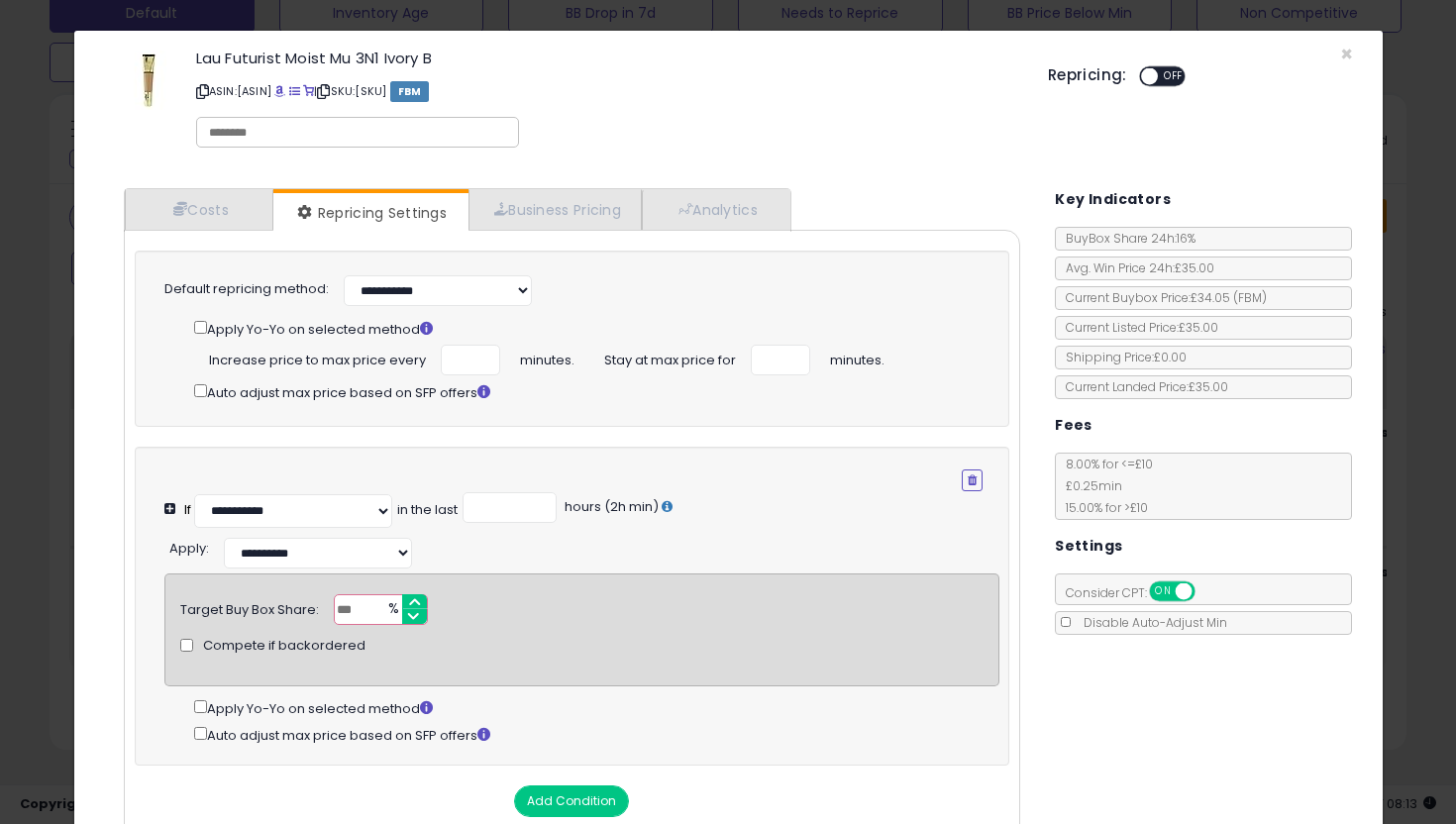 type on "**" 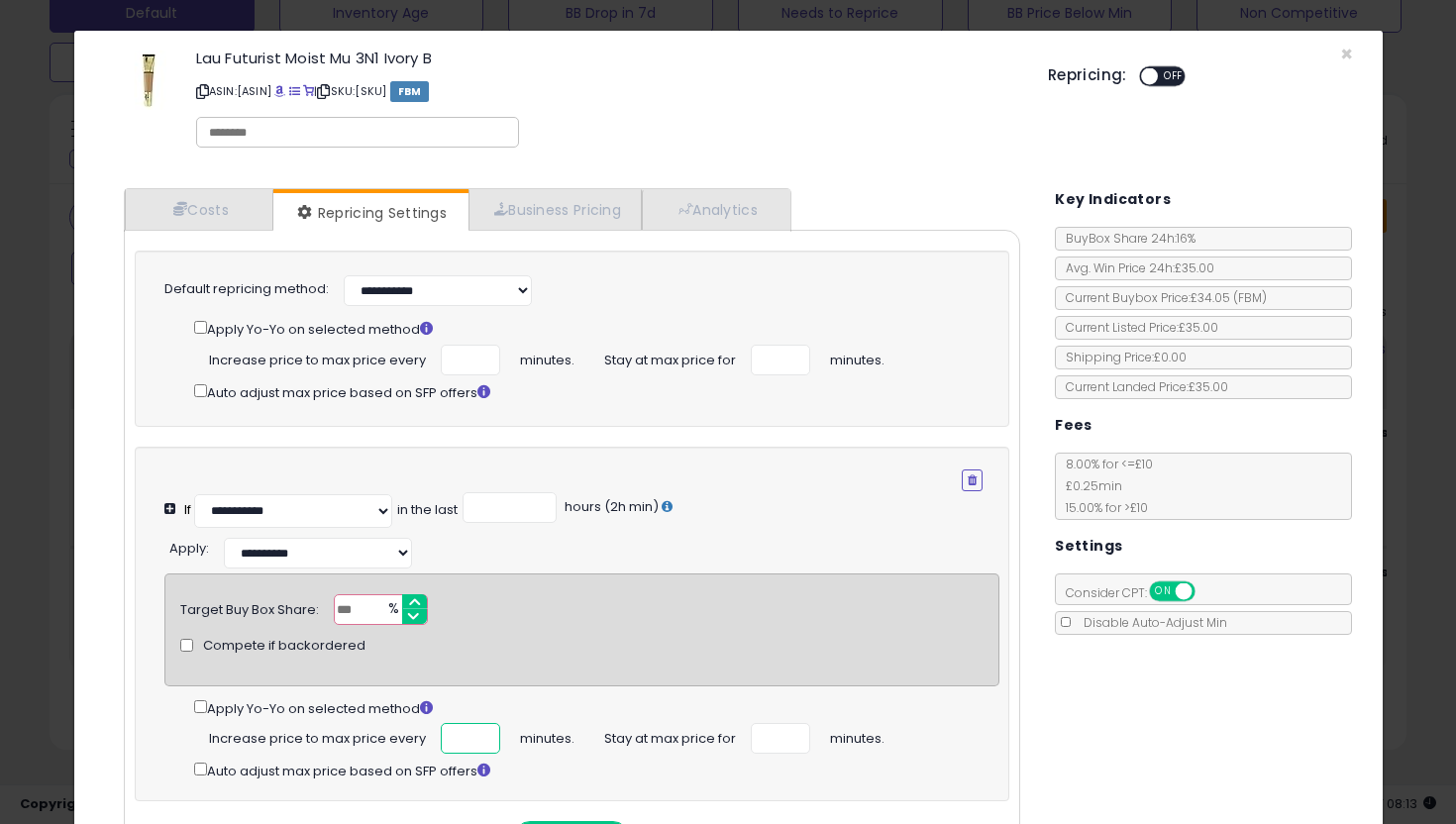 click at bounding box center [470, 738] 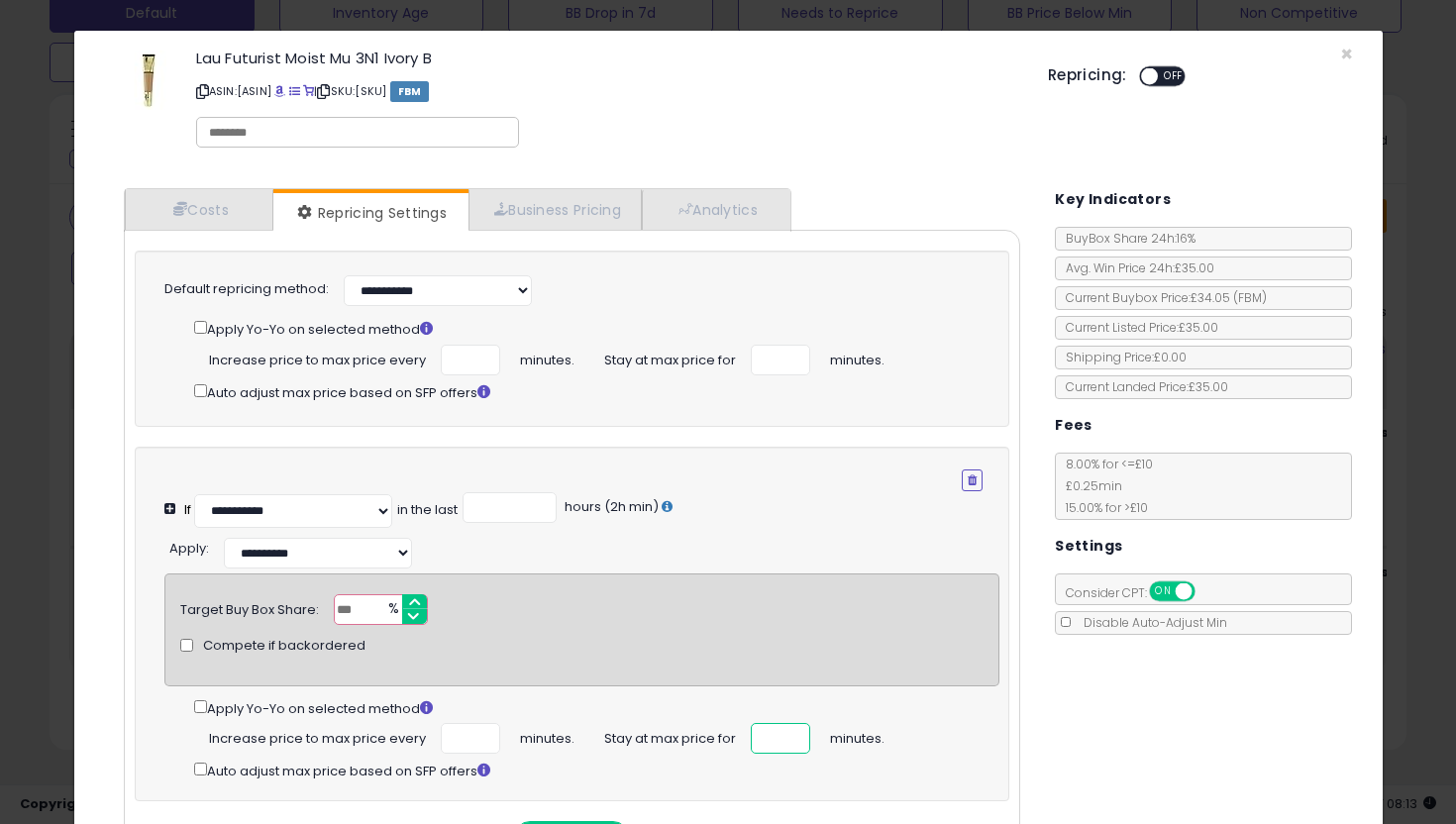 scroll, scrollTop: 0, scrollLeft: 0, axis: both 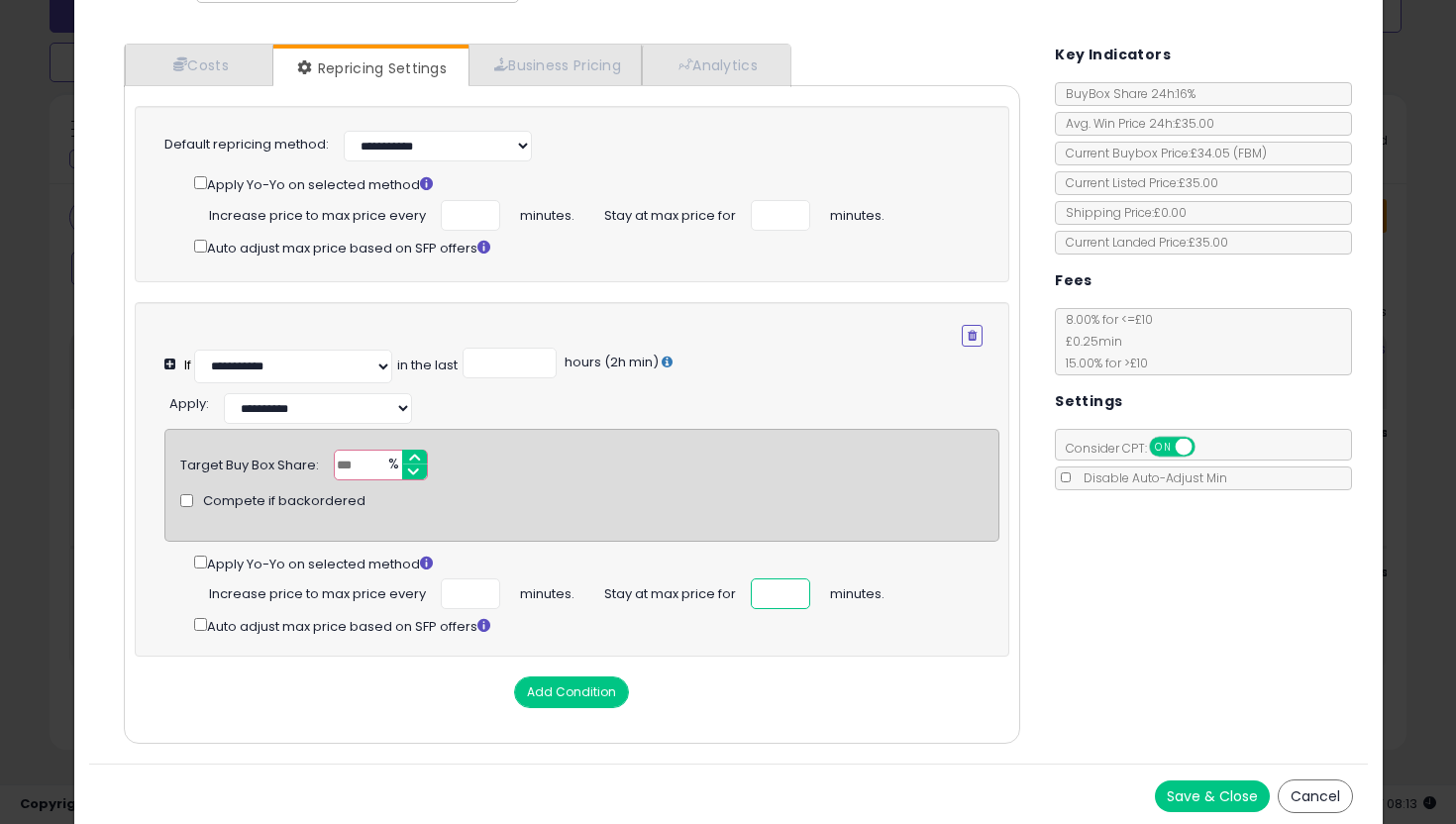 type on "**" 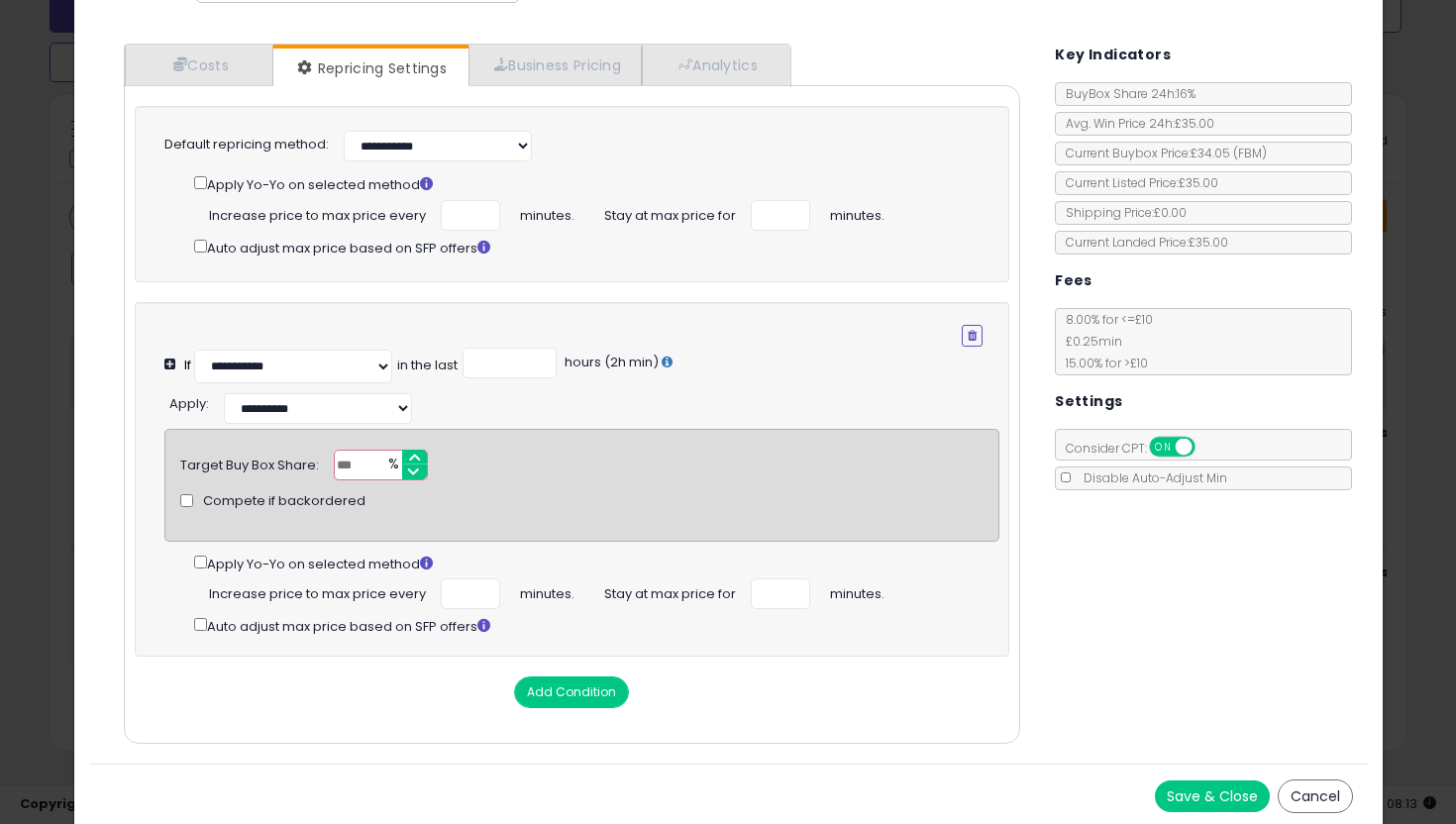 click on "Save & Close" at bounding box center [1212, 796] 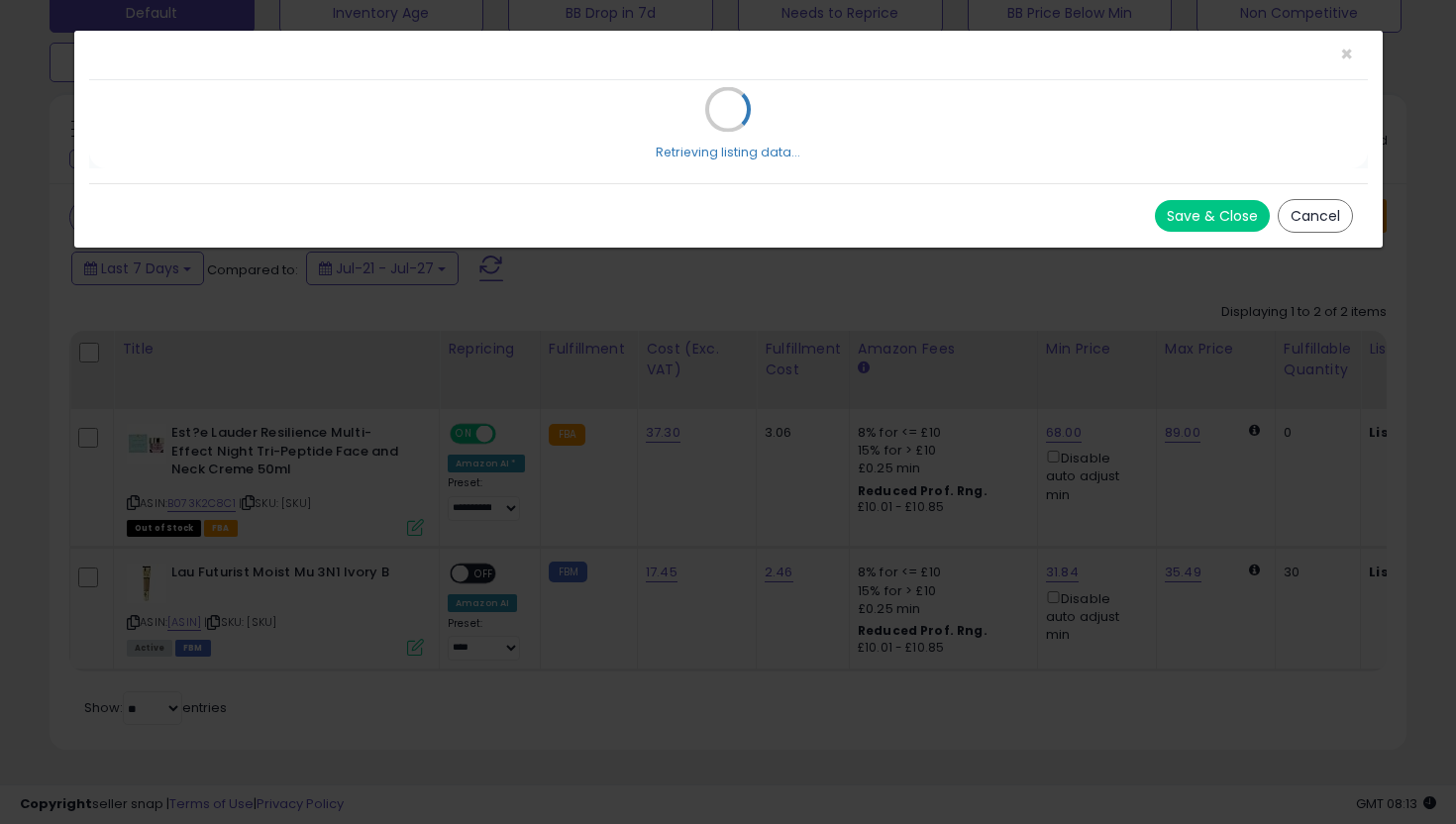 scroll, scrollTop: 0, scrollLeft: 0, axis: both 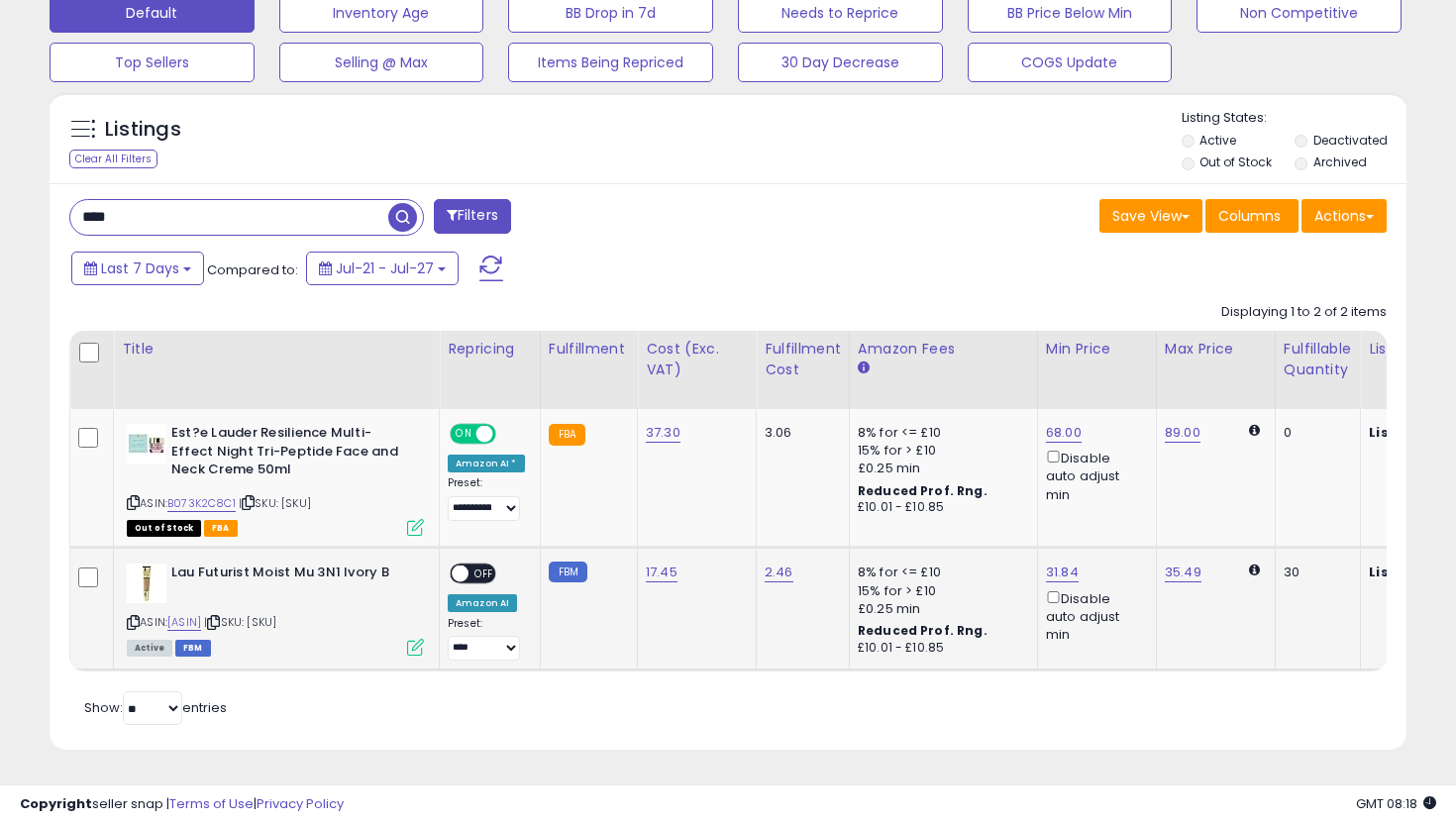click at bounding box center [415, 647] 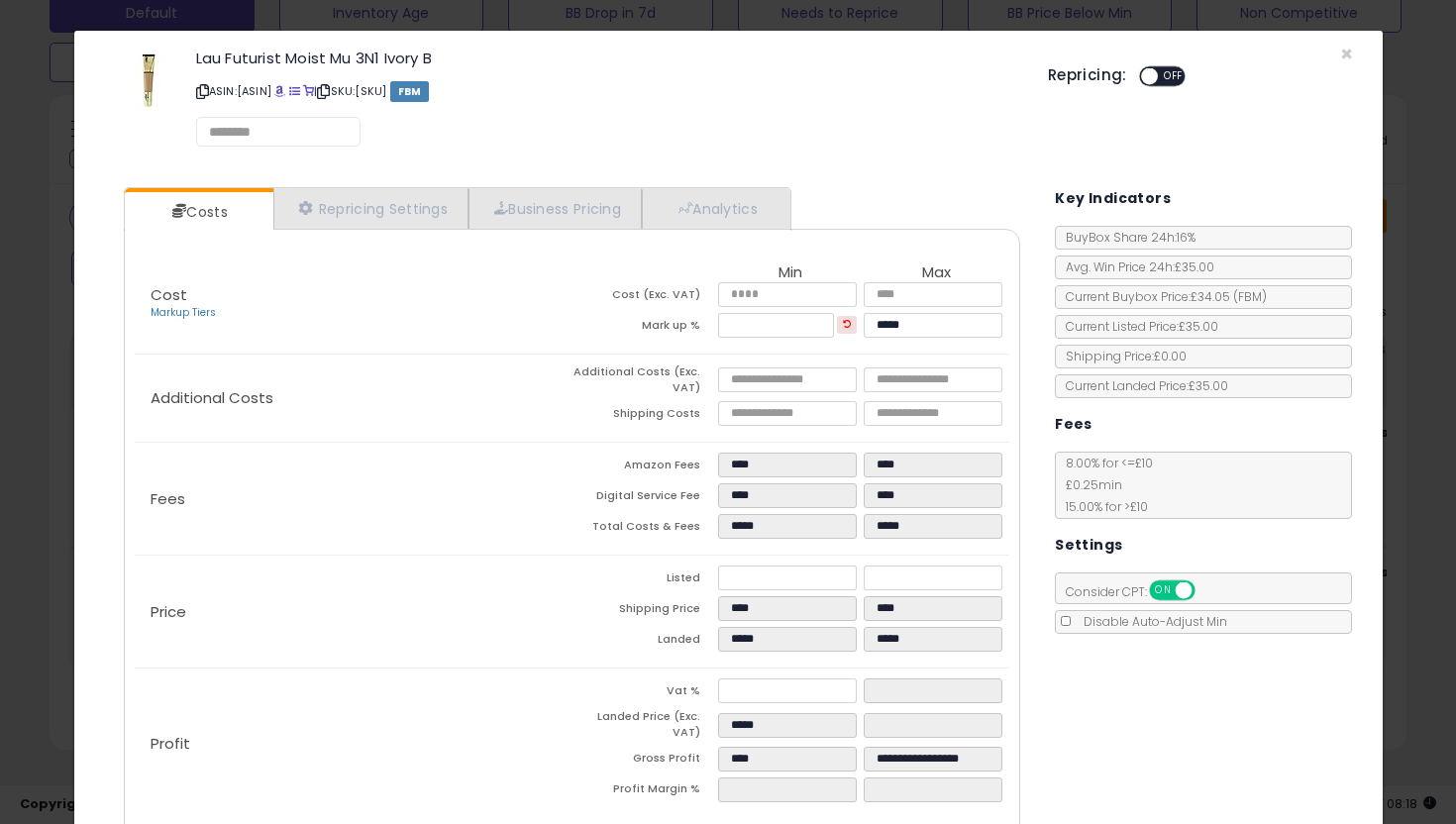 select on "*********" 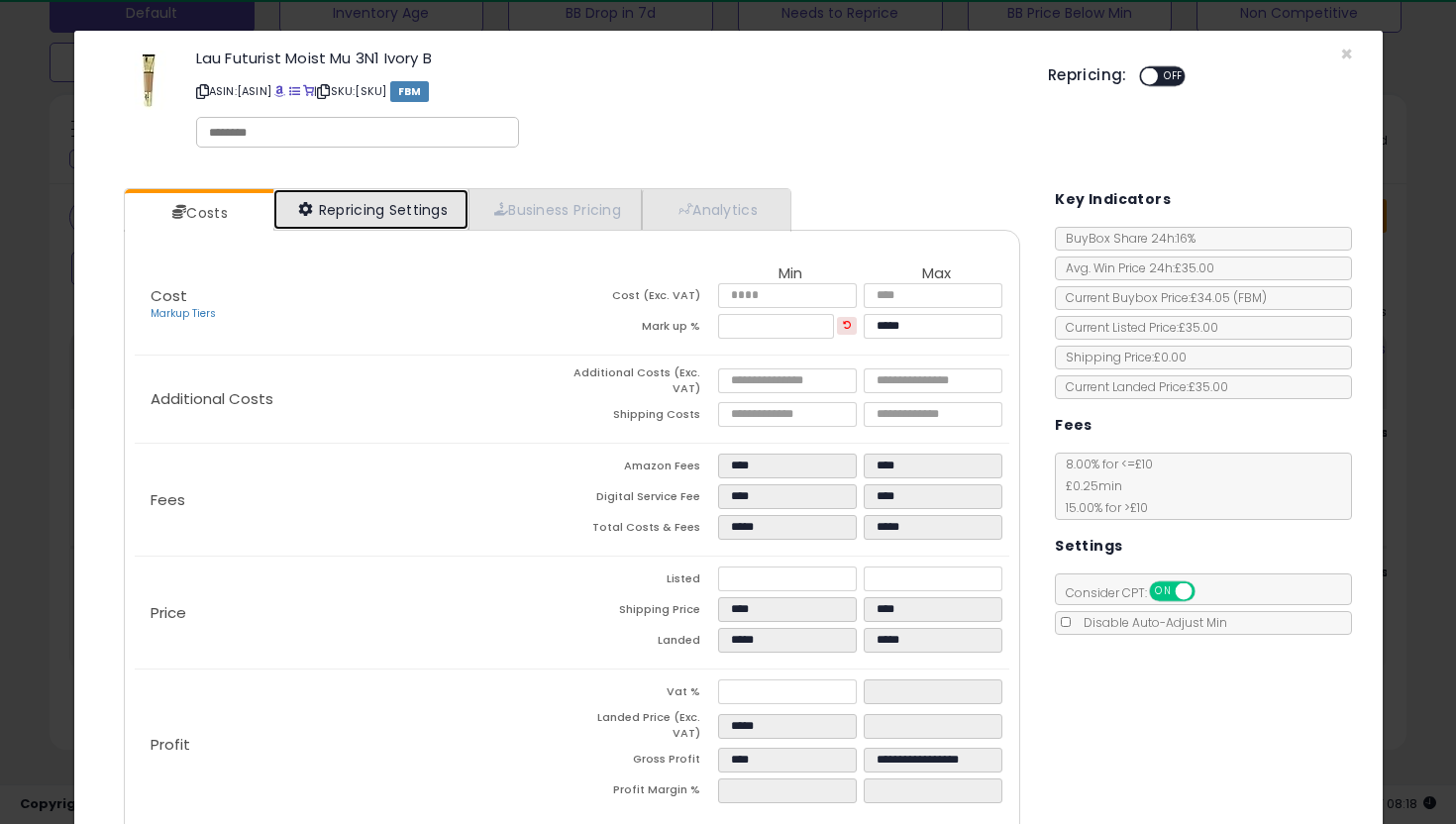 click on "Repricing Settings" at bounding box center (371, 209) 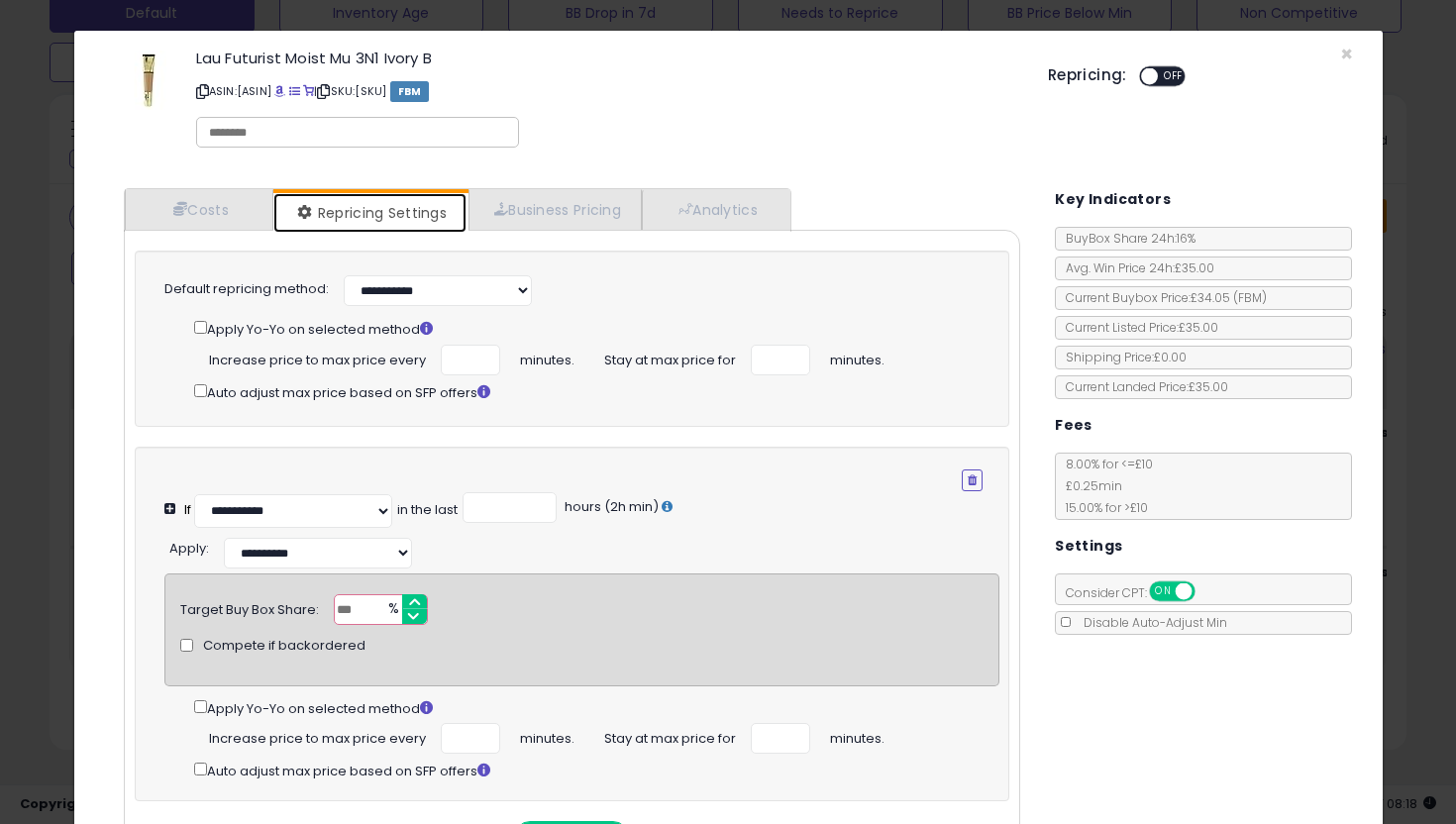 scroll, scrollTop: 145, scrollLeft: 0, axis: vertical 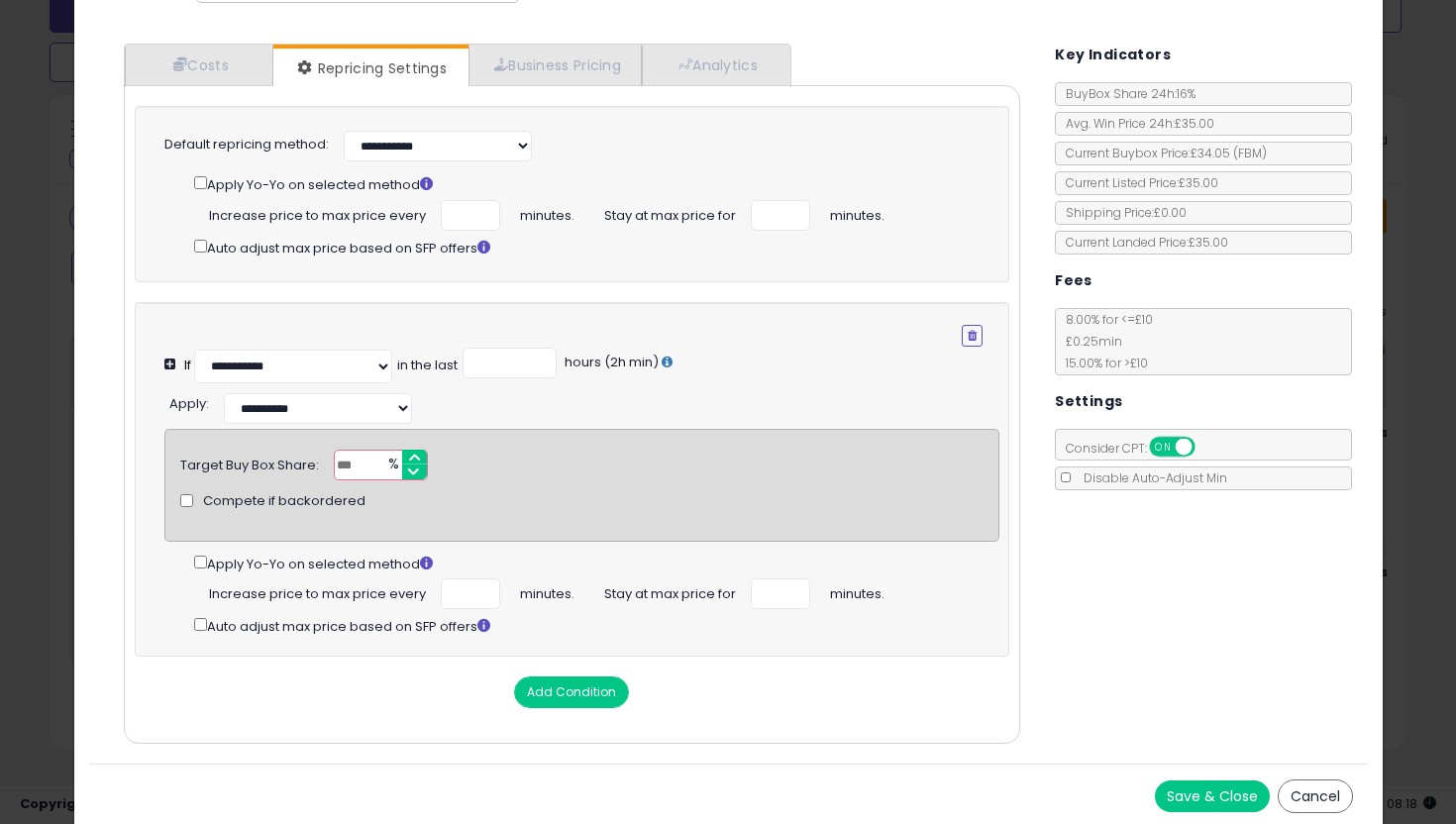 click on "Add Condition" at bounding box center [572, 692] 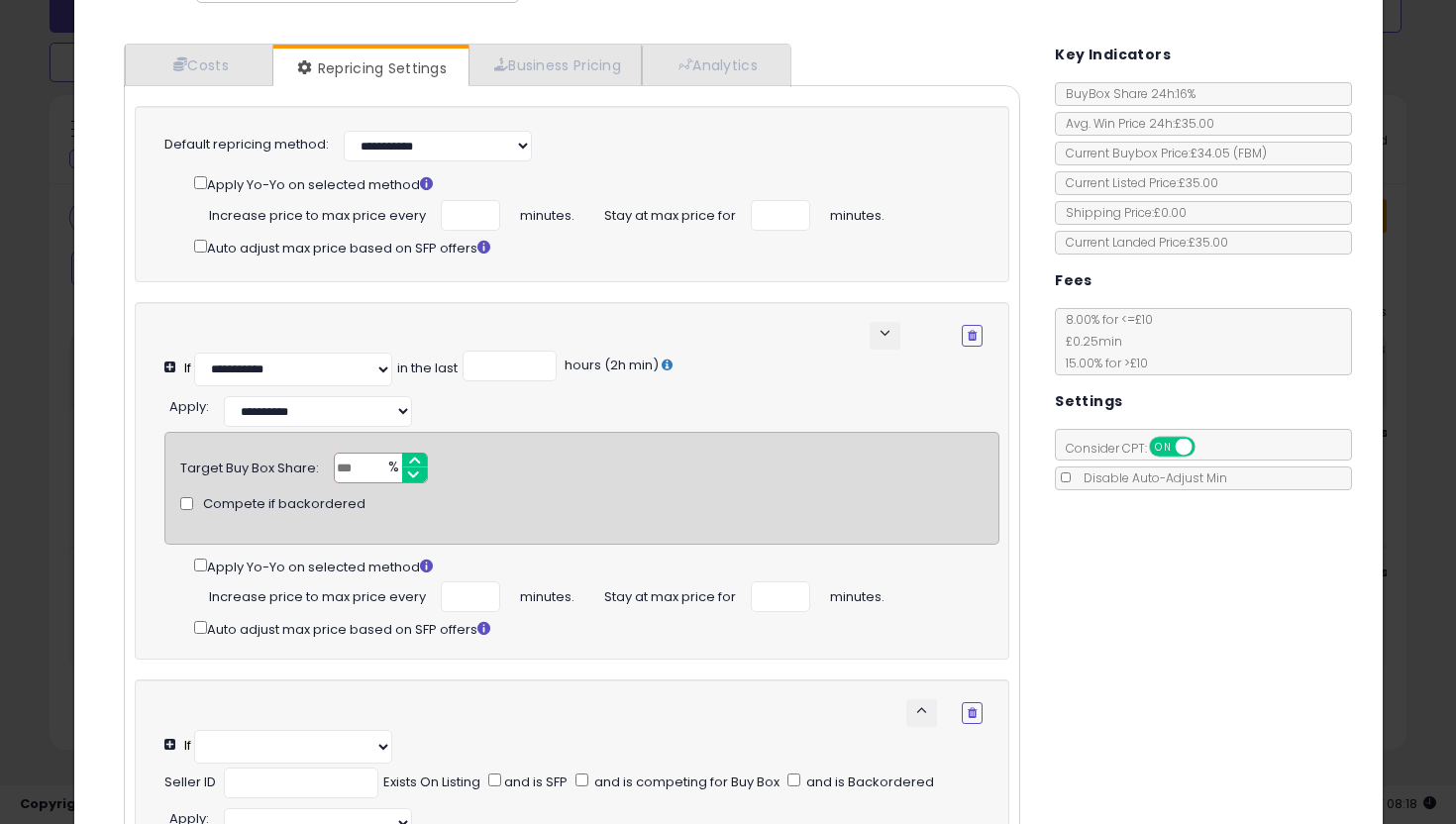select on "**********" 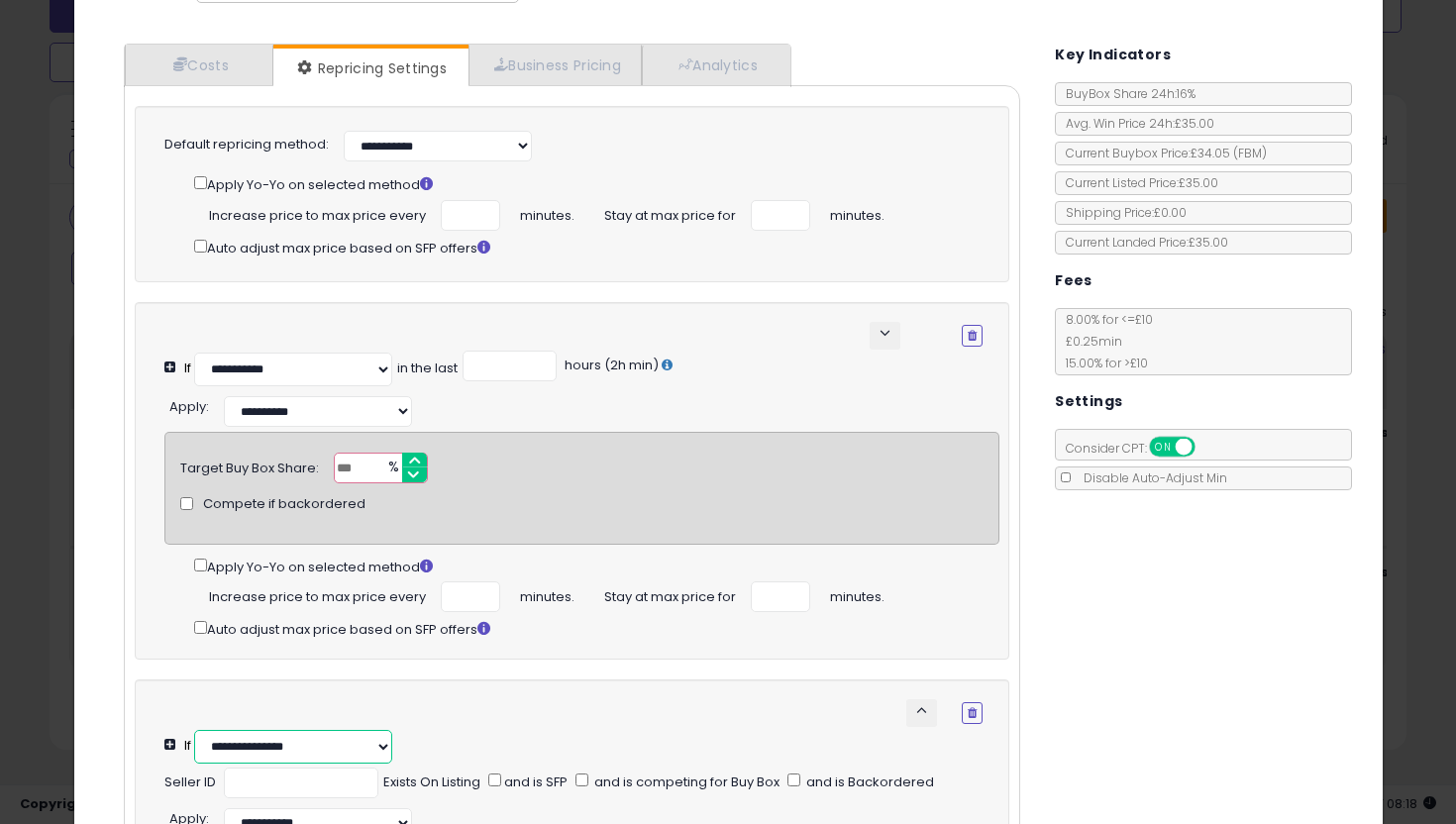 click on "**********" at bounding box center [293, 747] 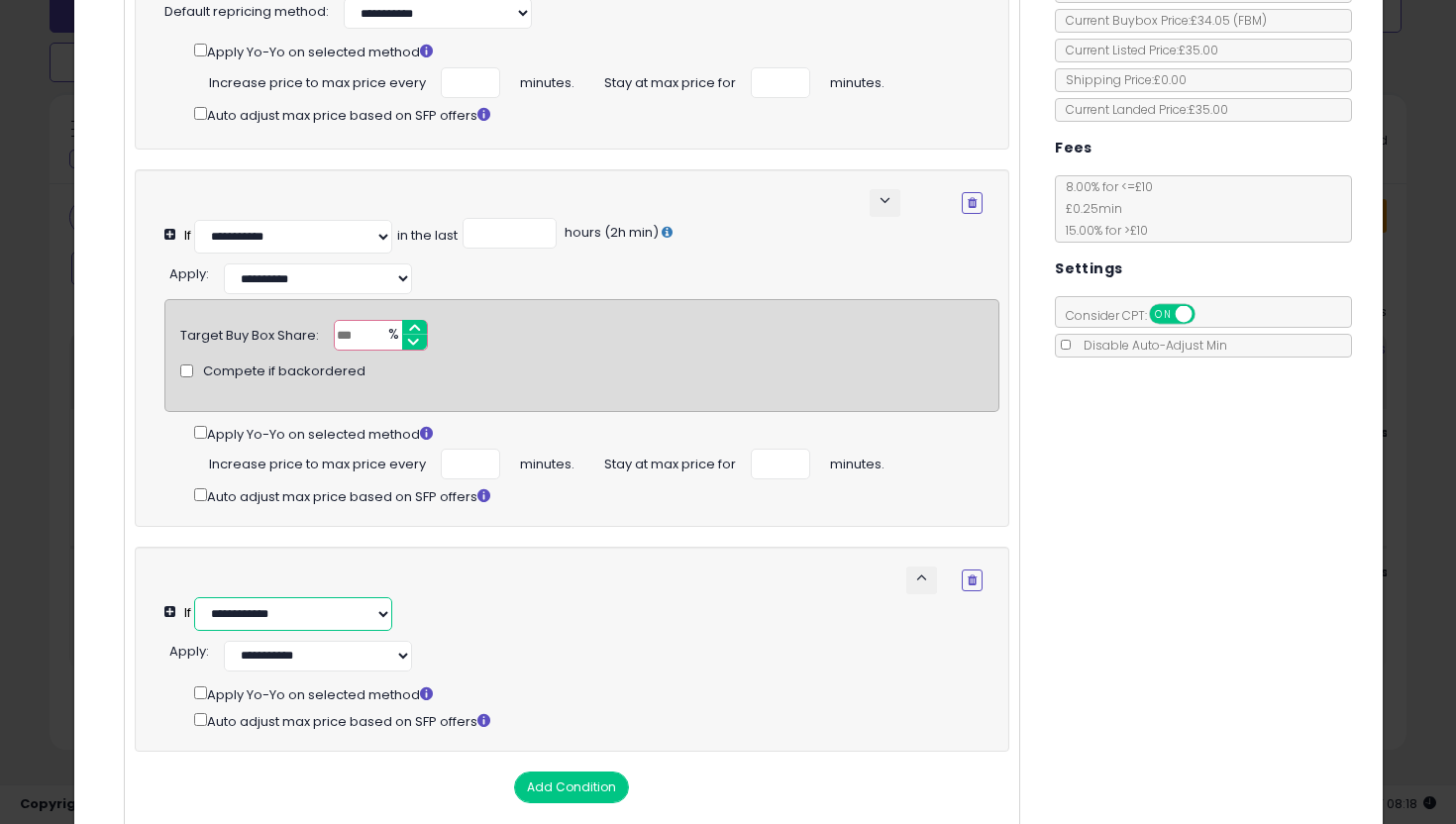 scroll, scrollTop: 319, scrollLeft: 0, axis: vertical 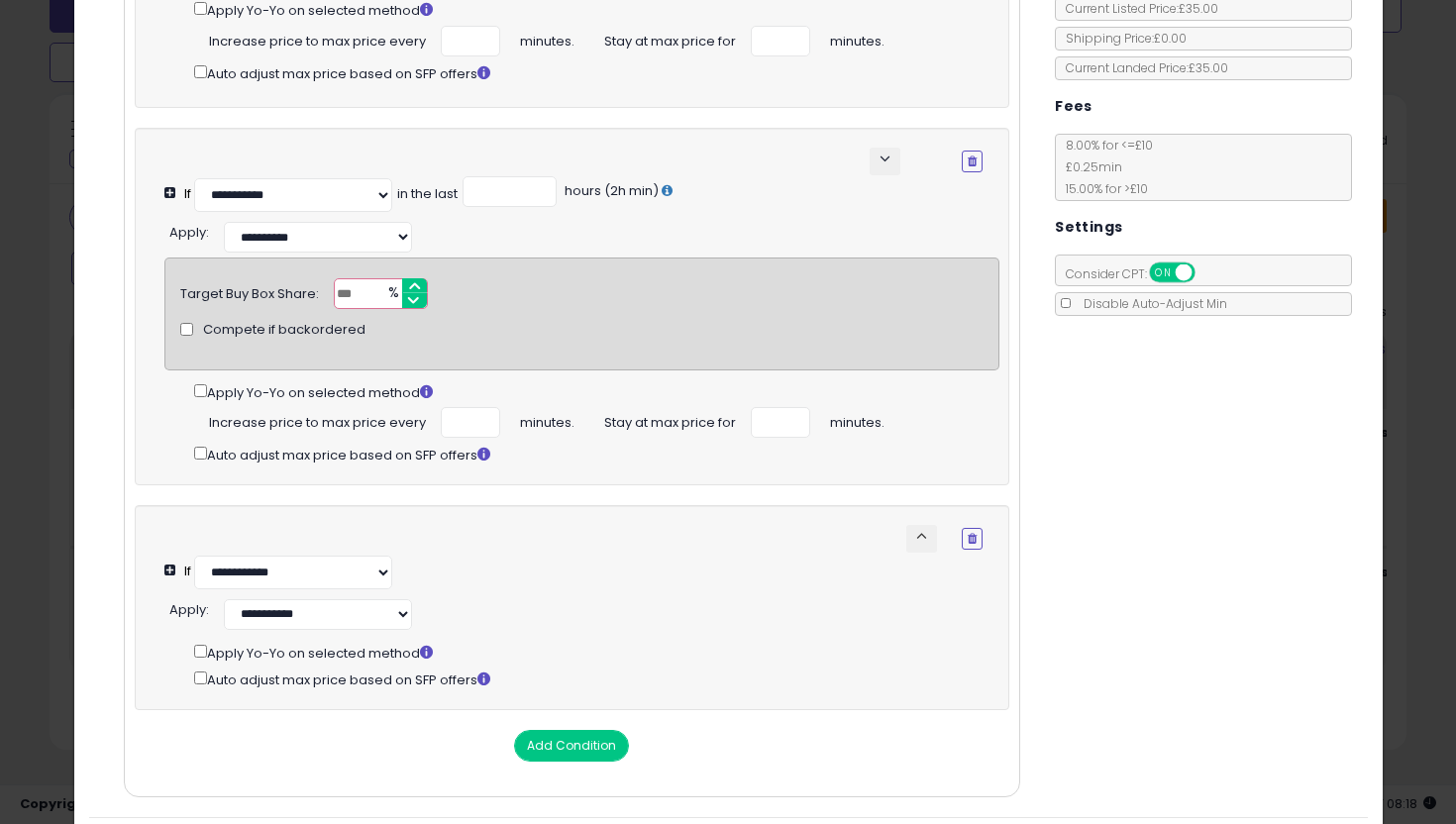 click on "keyboard_arrow_up" at bounding box center [921, 536] 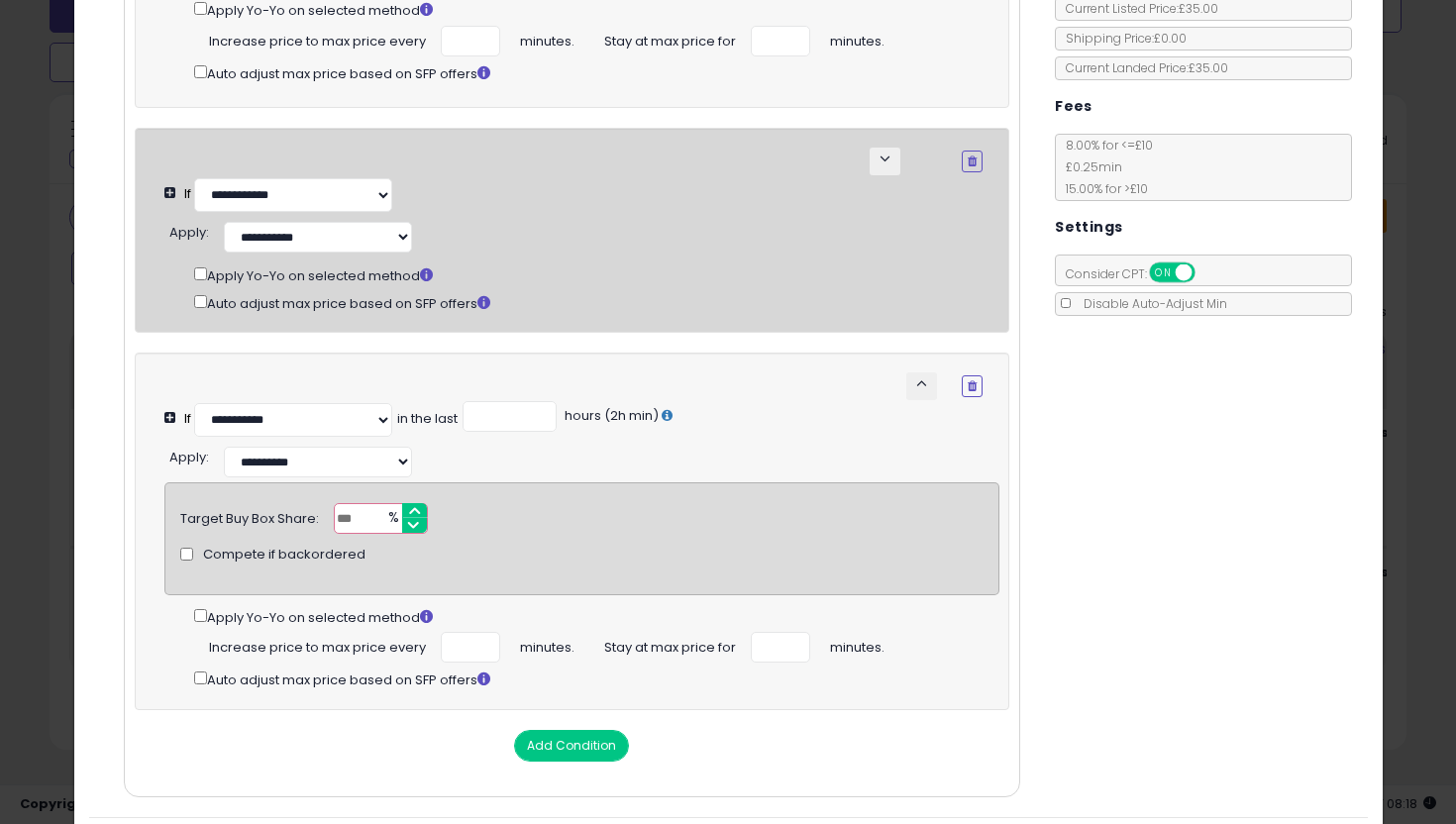 click on "Costs
Repricing Settings
Business Pricing
Analytics
Cost" at bounding box center [728, 336] 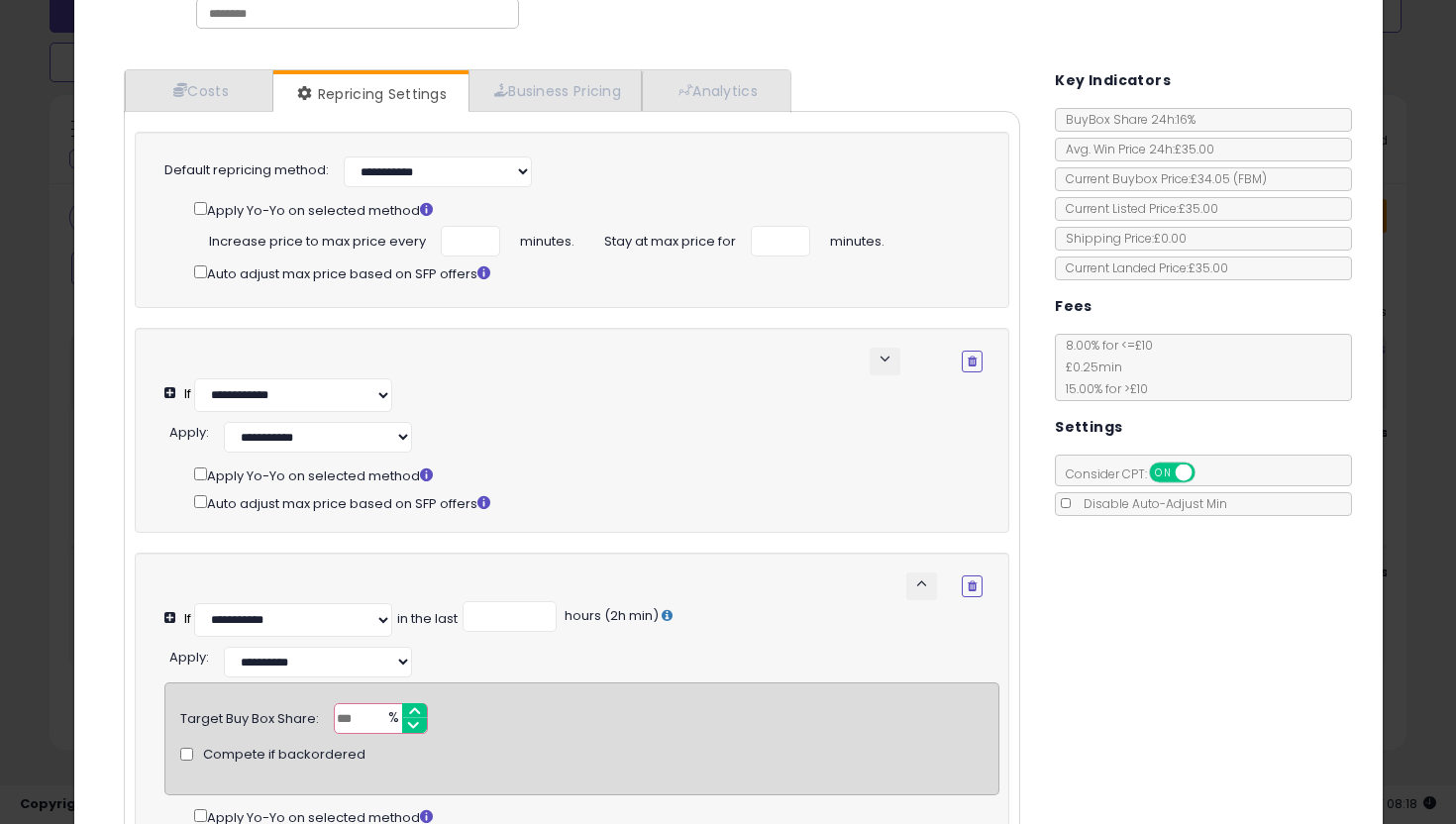 scroll, scrollTop: 120, scrollLeft: 0, axis: vertical 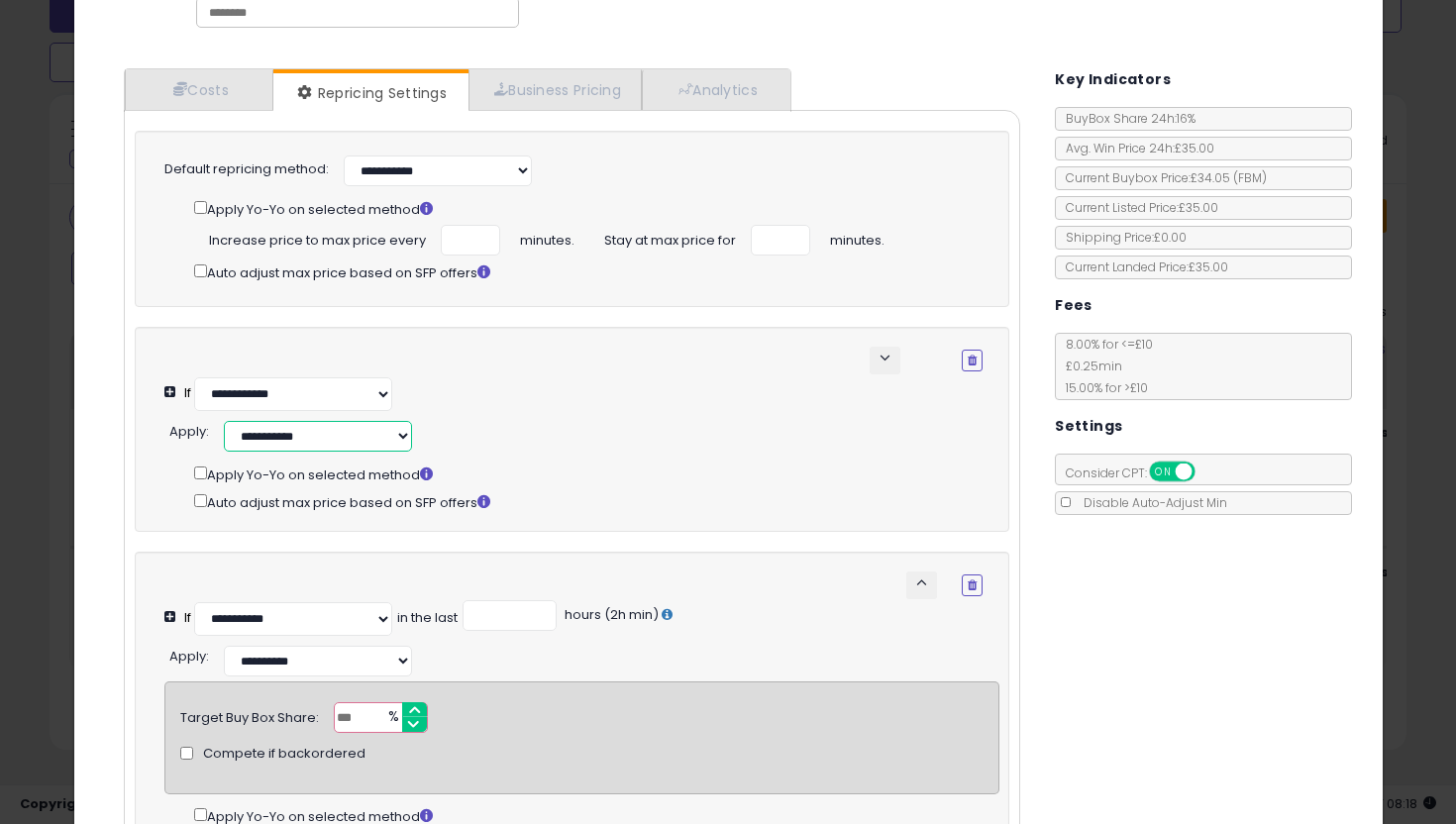 click on "**********" at bounding box center (318, 436) 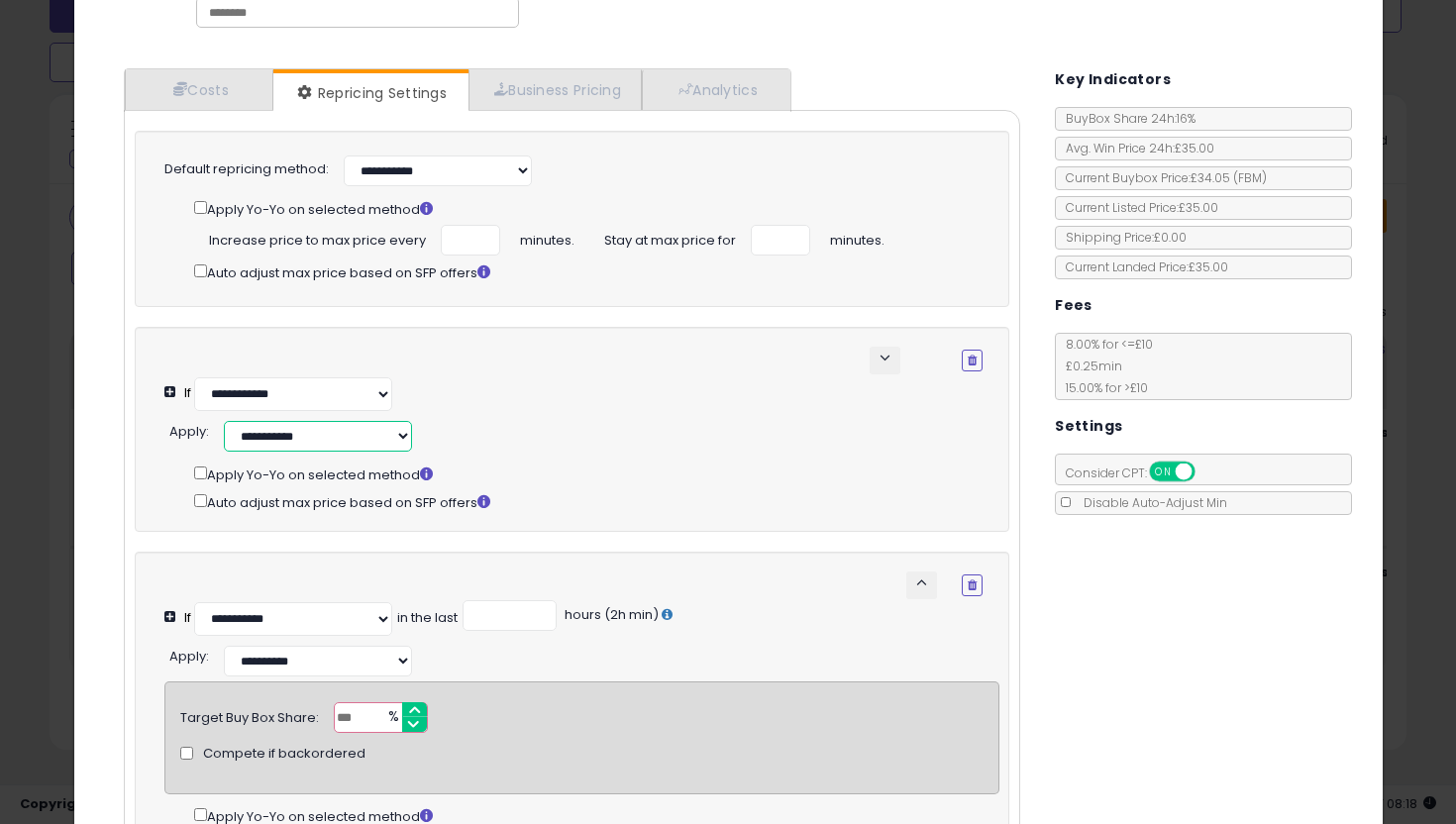 select on "**********" 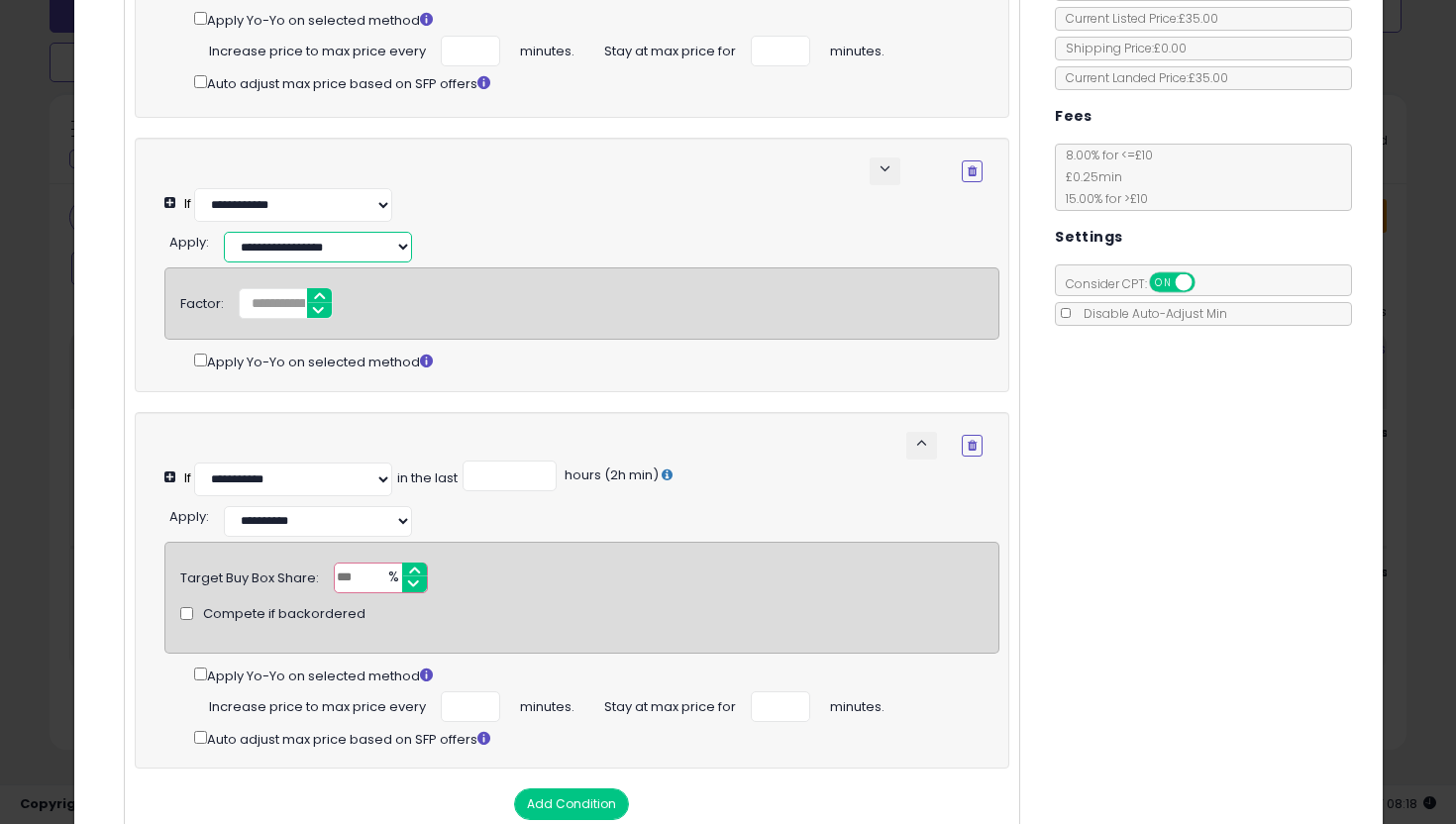 scroll, scrollTop: 421, scrollLeft: 0, axis: vertical 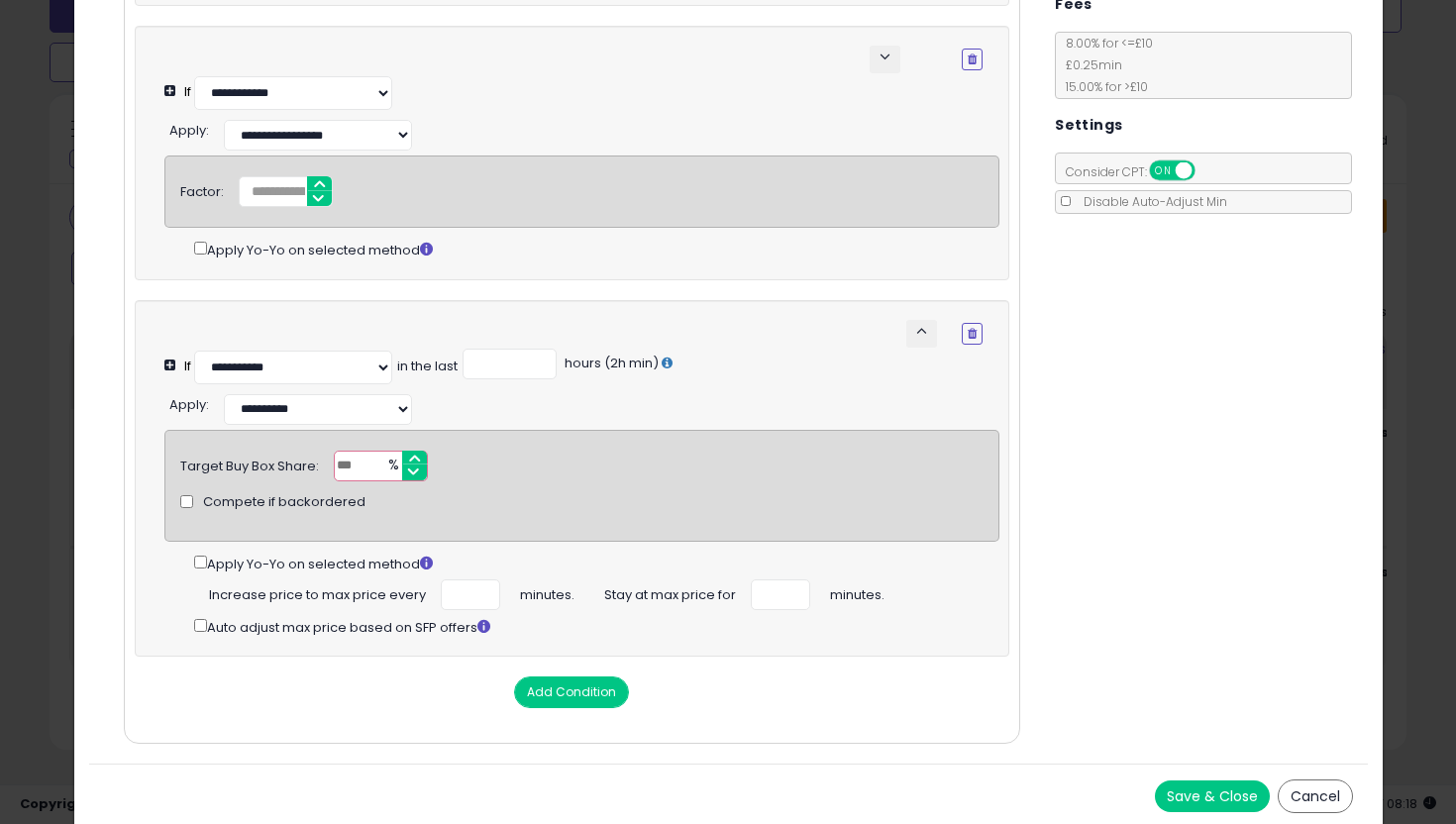 click on "Save & Close" at bounding box center (1212, 796) 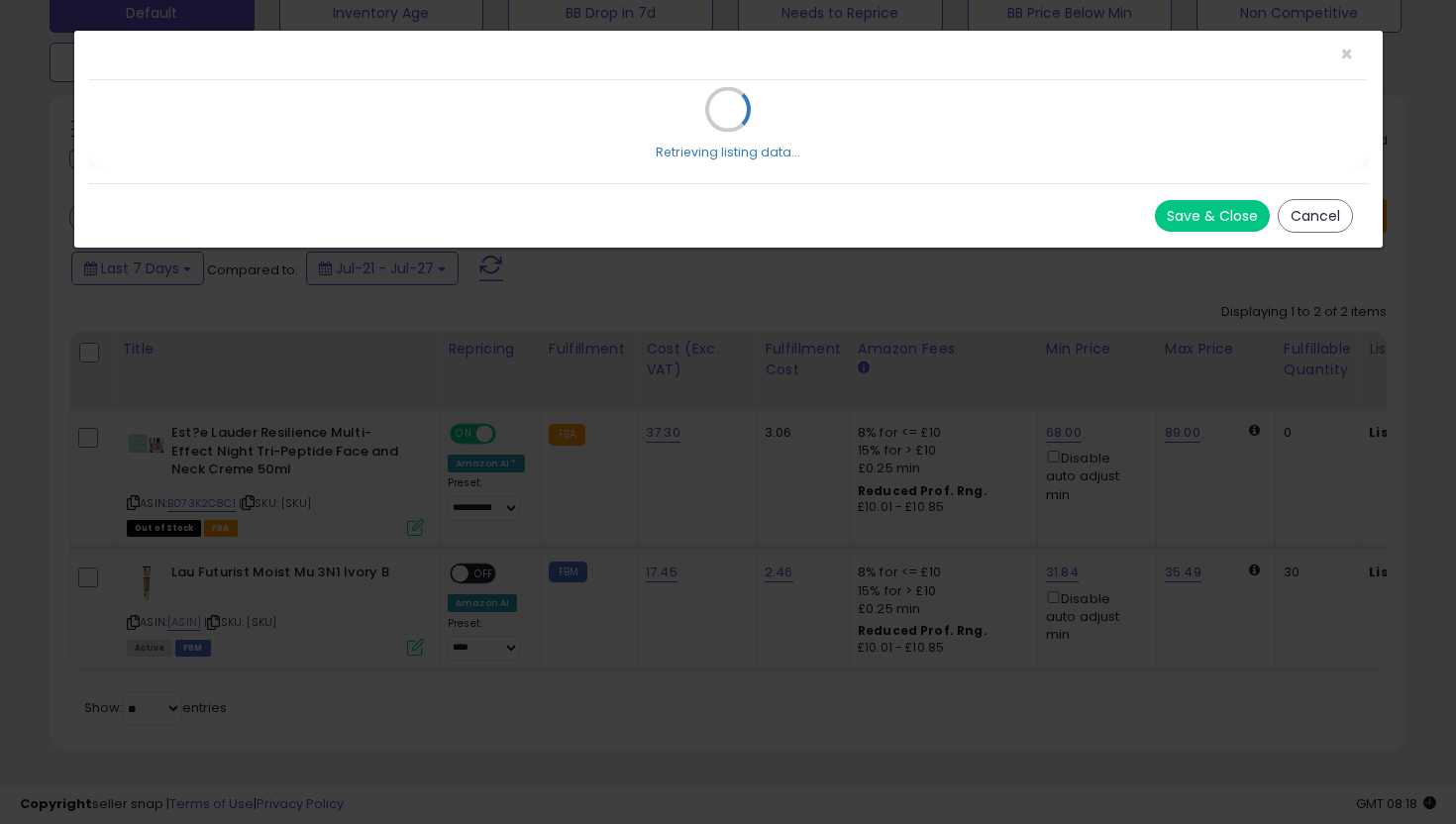 scroll, scrollTop: 0, scrollLeft: 0, axis: both 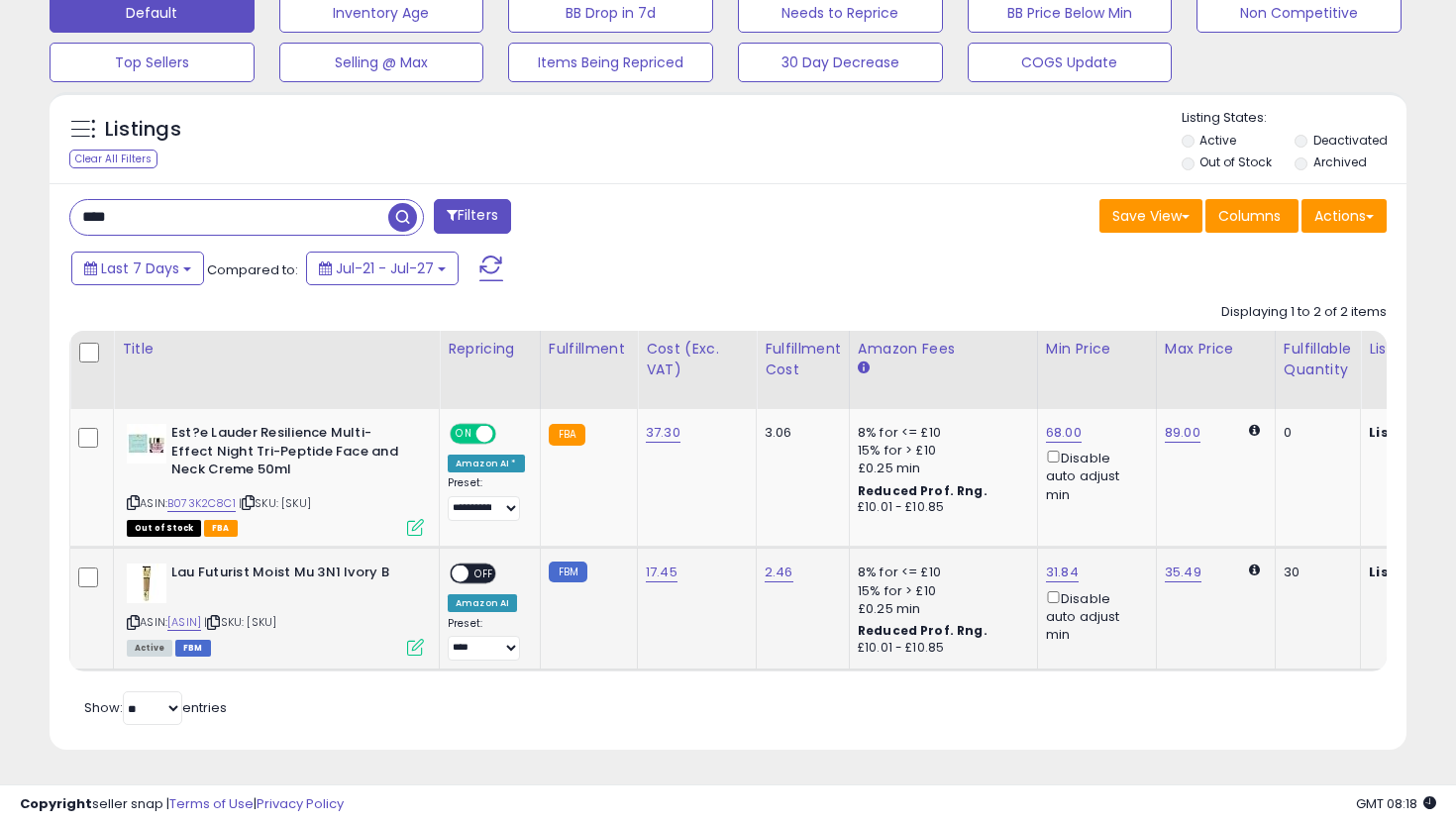 click on "[PRODUCT]  ASIN:  [ASIN]    |   SKU: [SKU] Active FBM" 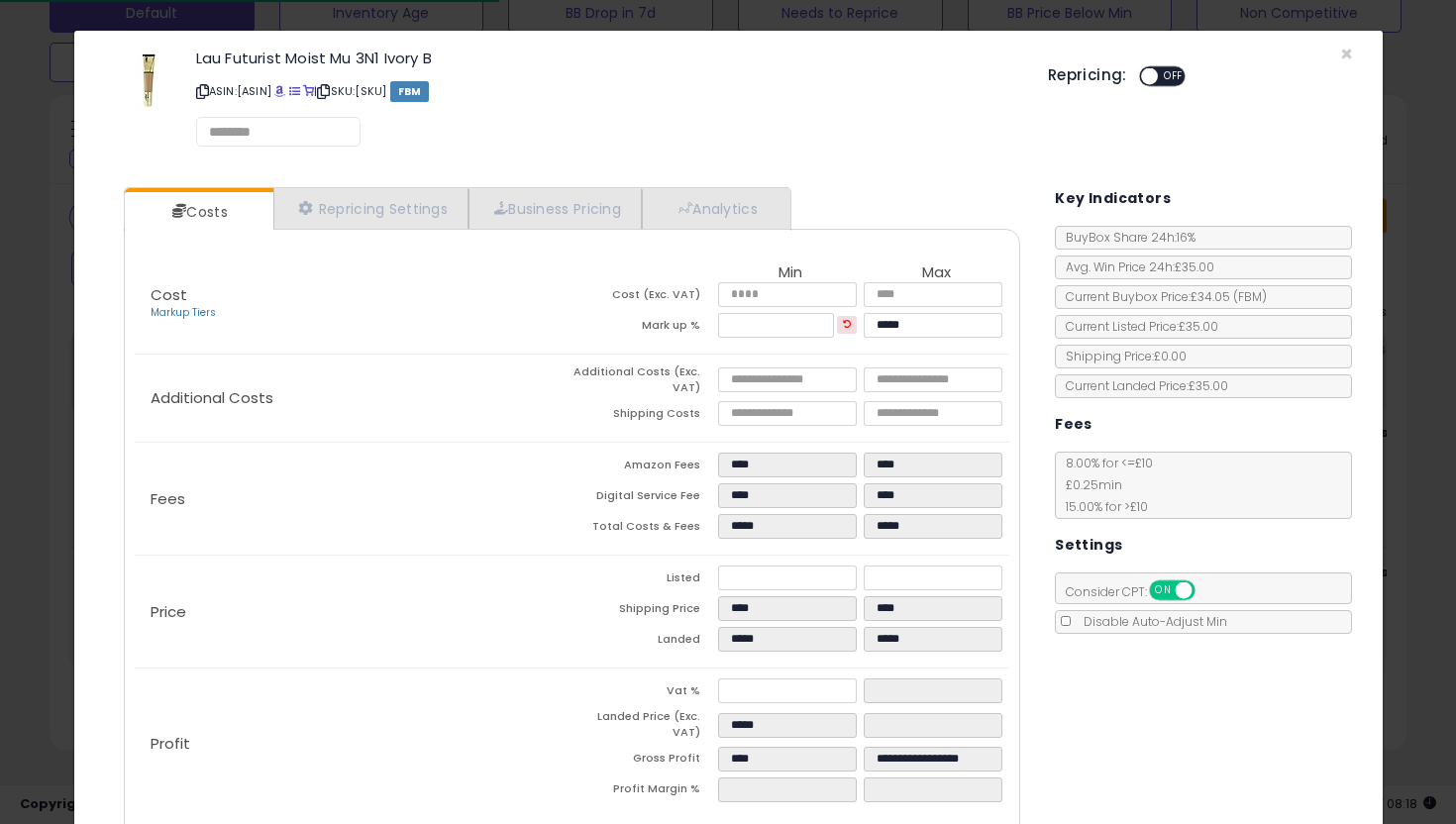 select on "*********" 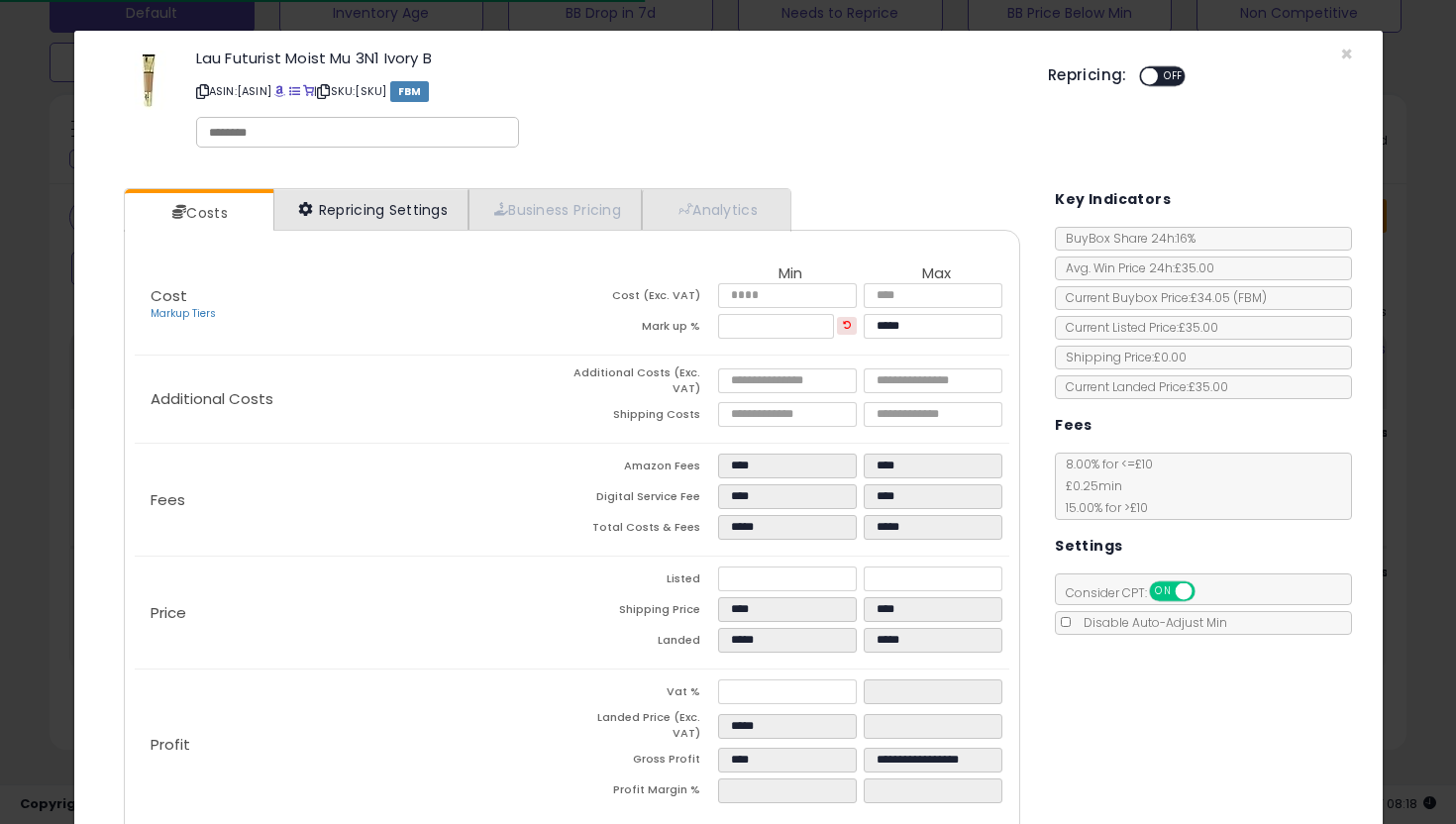 select on "**********" 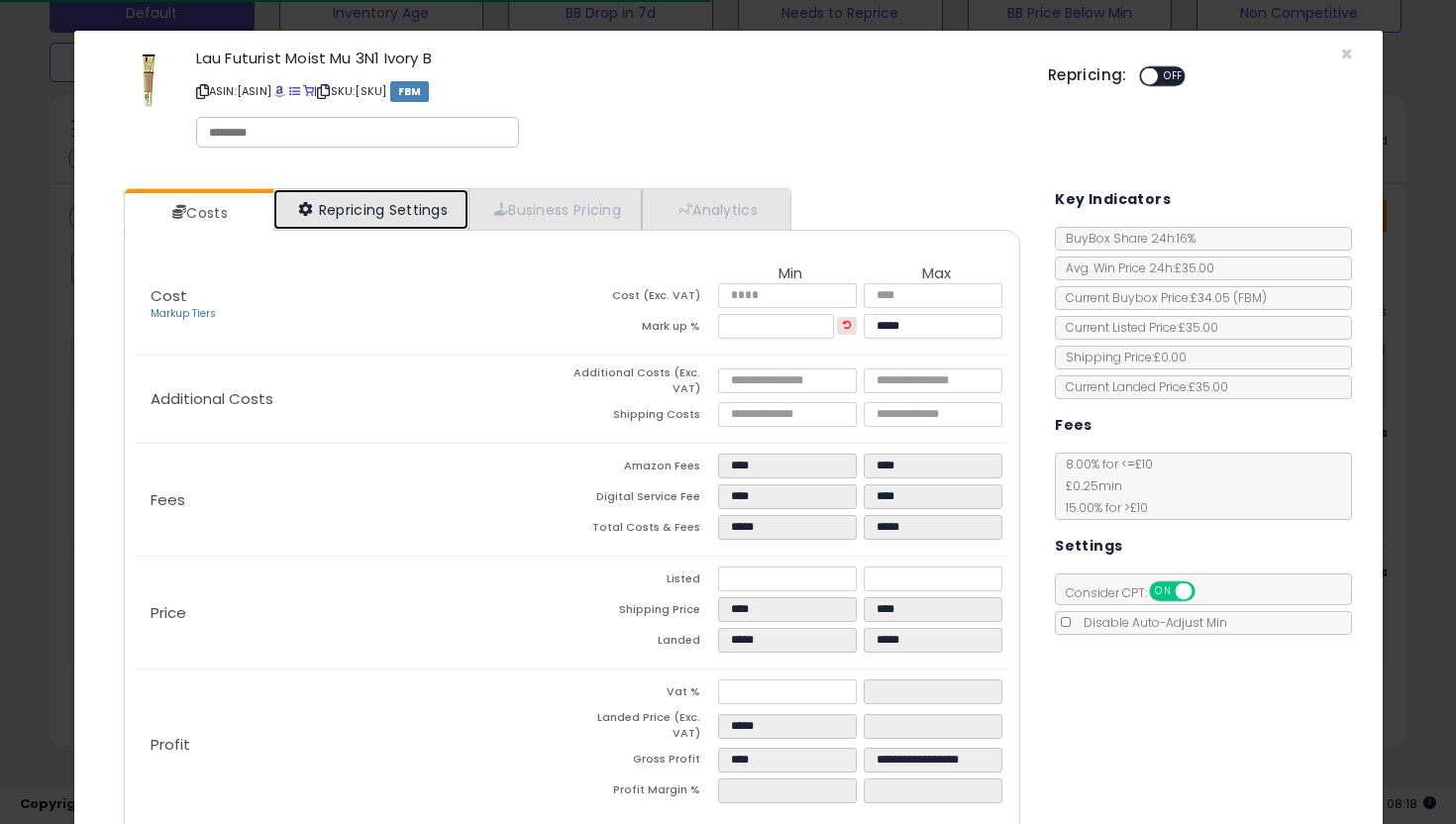 click on "Repricing Settings" at bounding box center (371, 209) 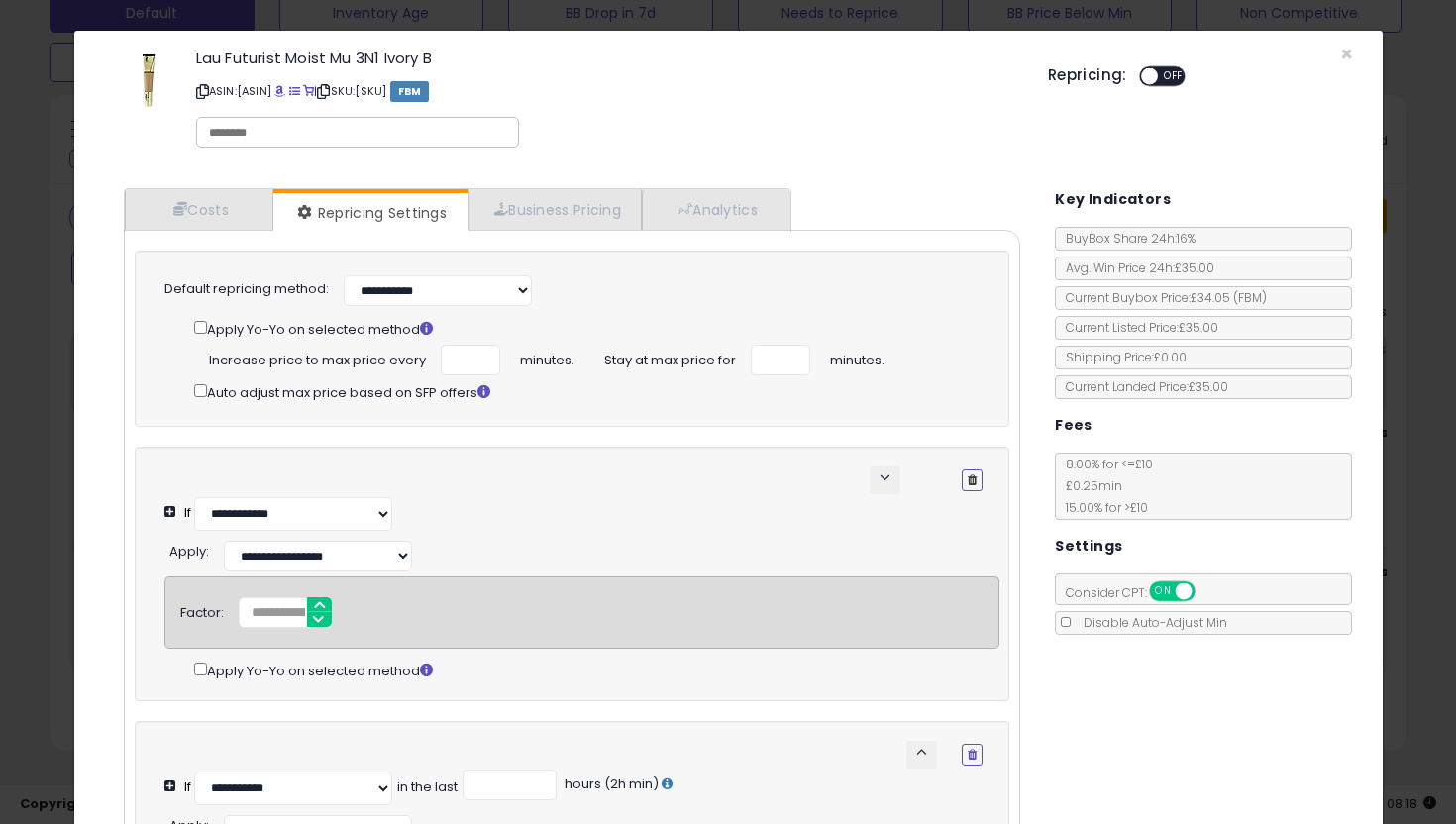 click at bounding box center (972, 480) 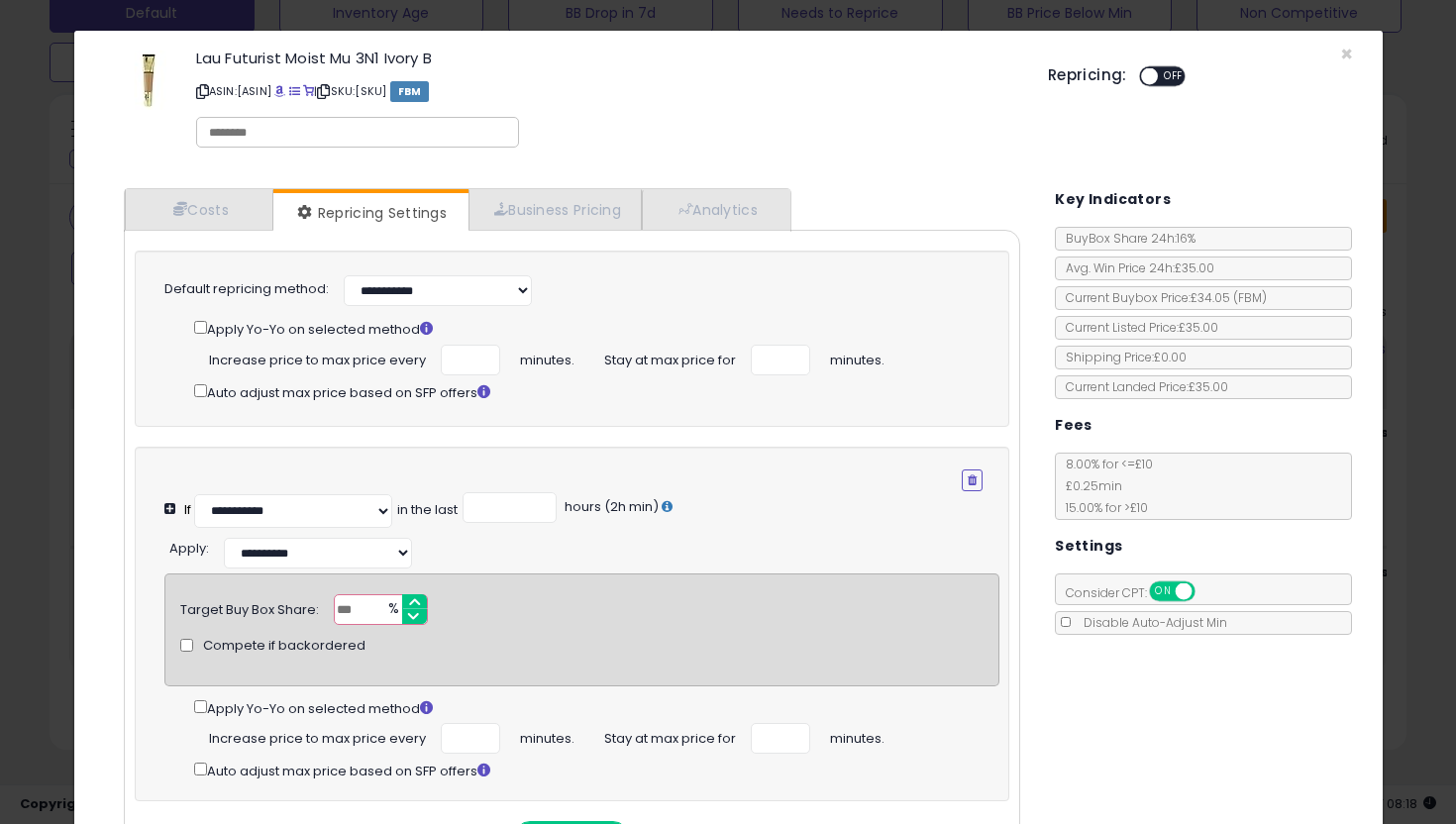 click on "Costs
Repricing Settings
Business Pricing
Analytics
Cost" at bounding box center (728, 541) 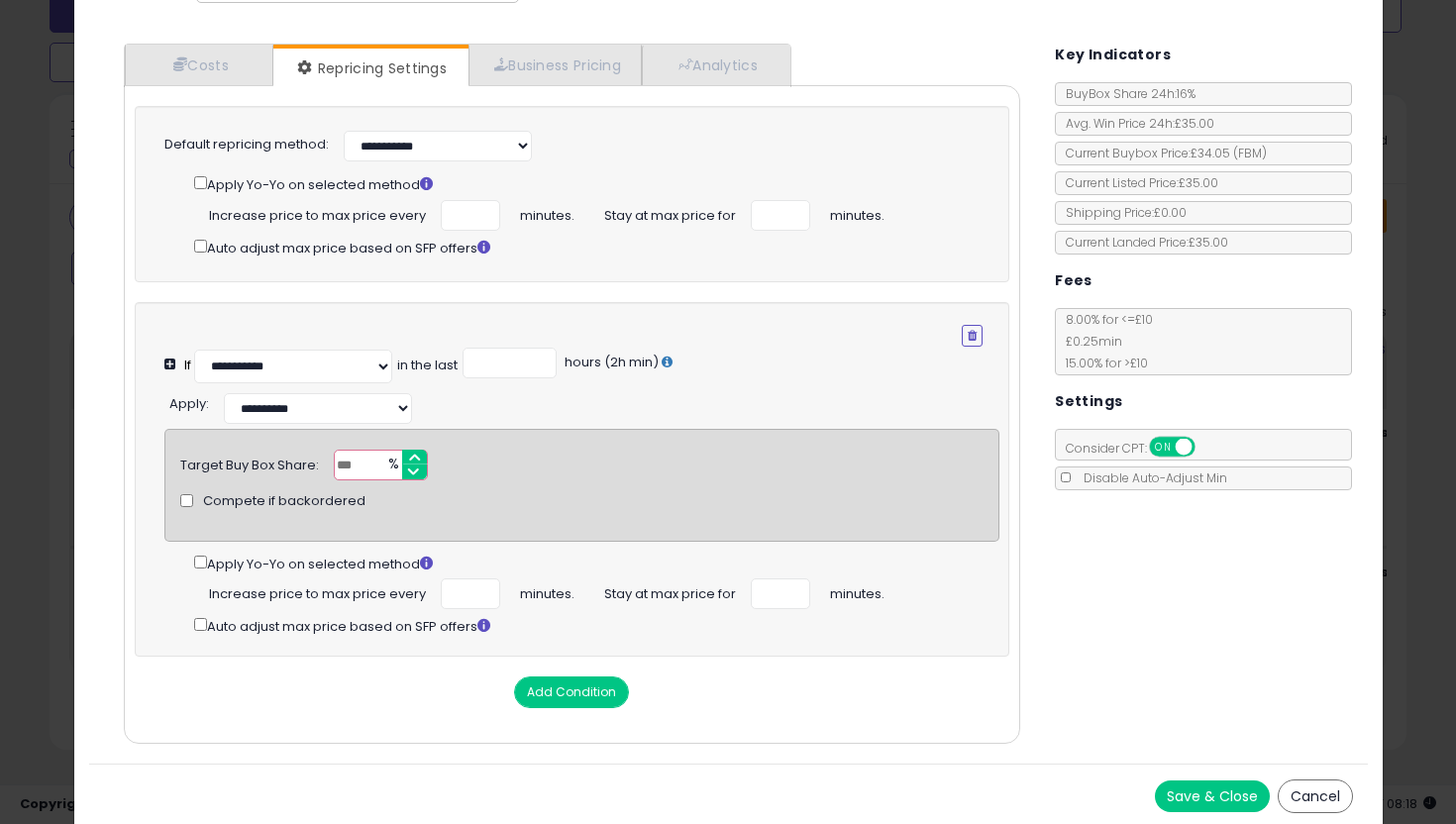 click on "Save & Close" at bounding box center [1212, 796] 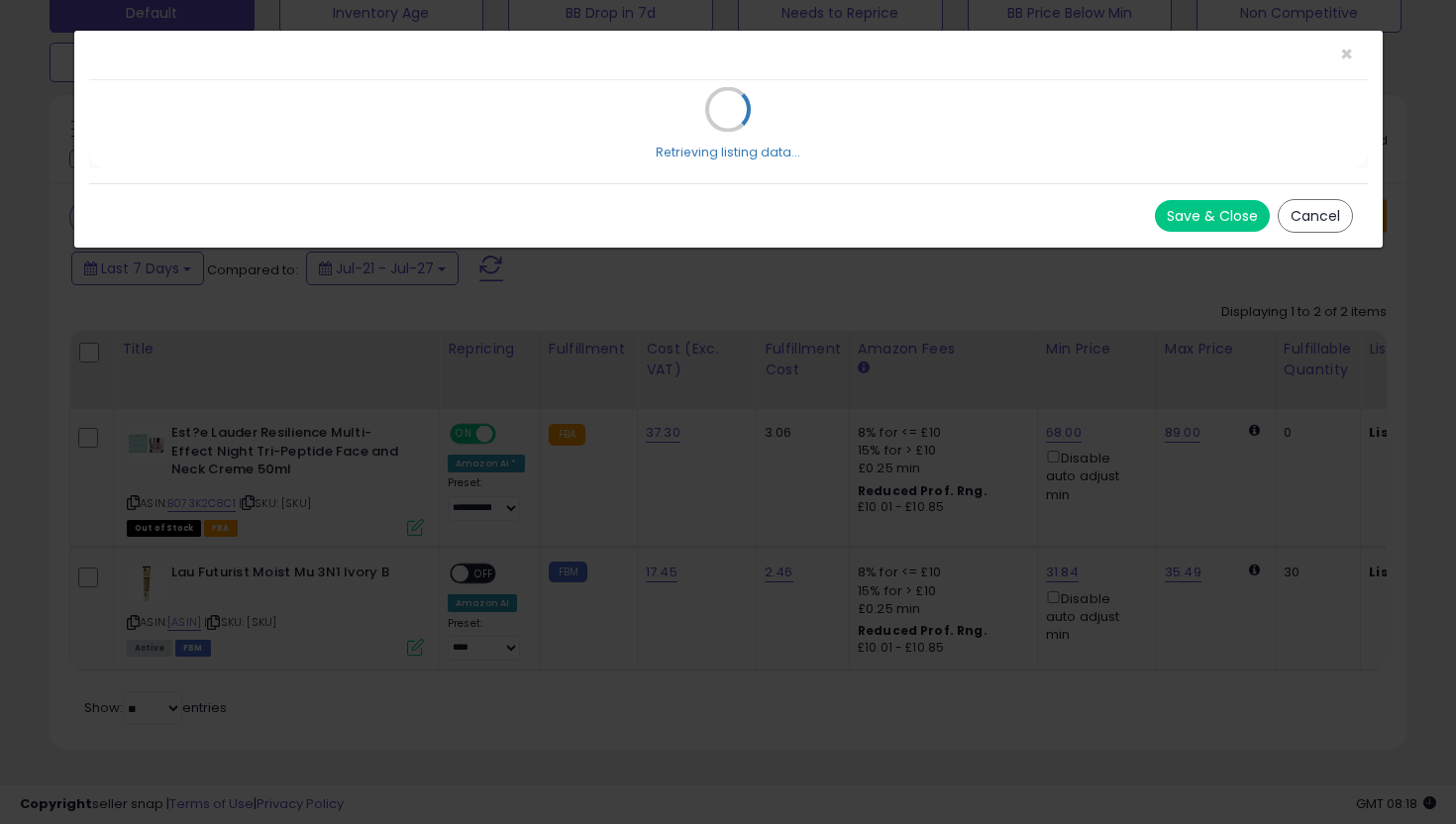 scroll, scrollTop: 0, scrollLeft: 0, axis: both 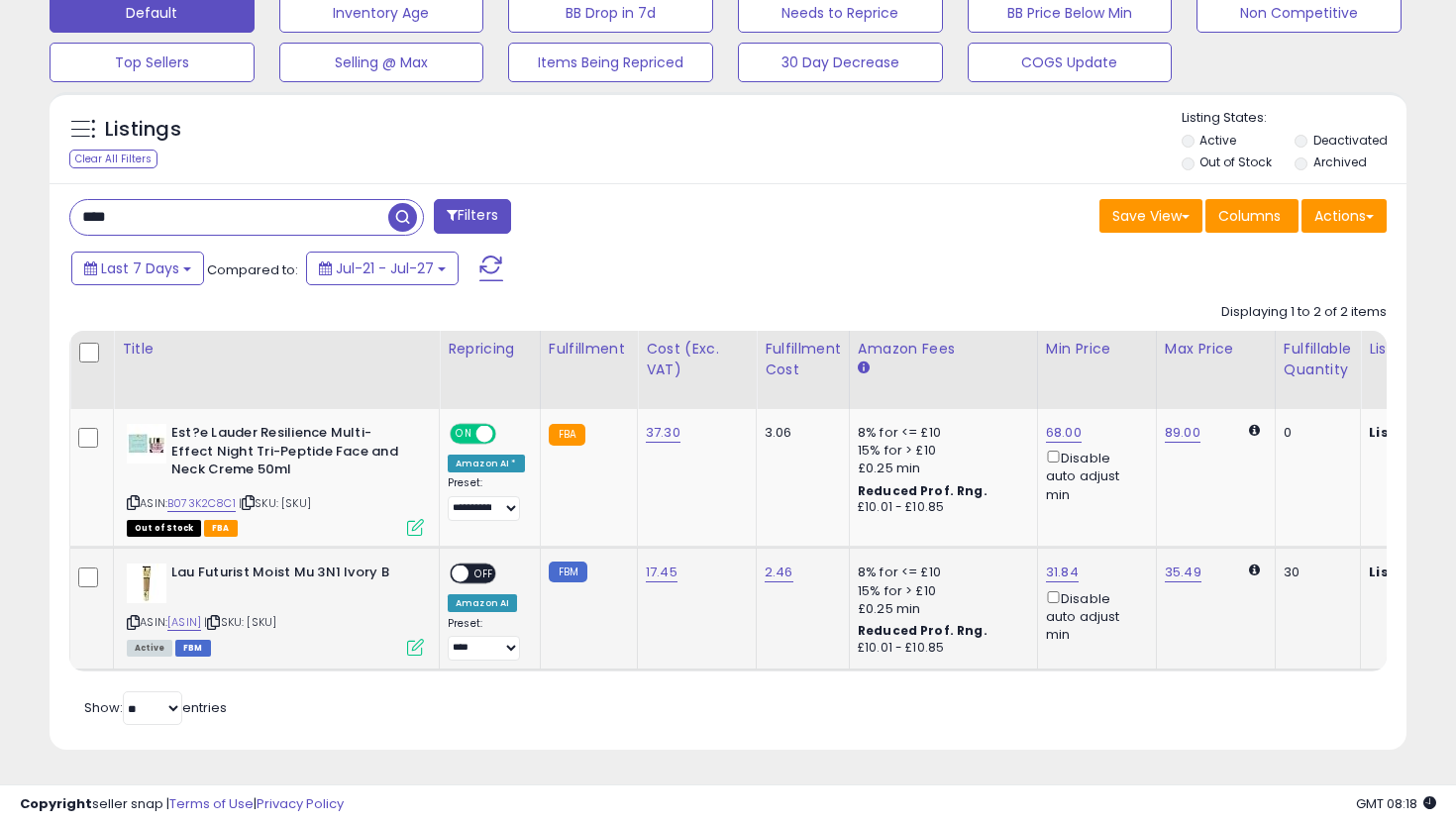 click on "OFF" at bounding box center (484, 573) 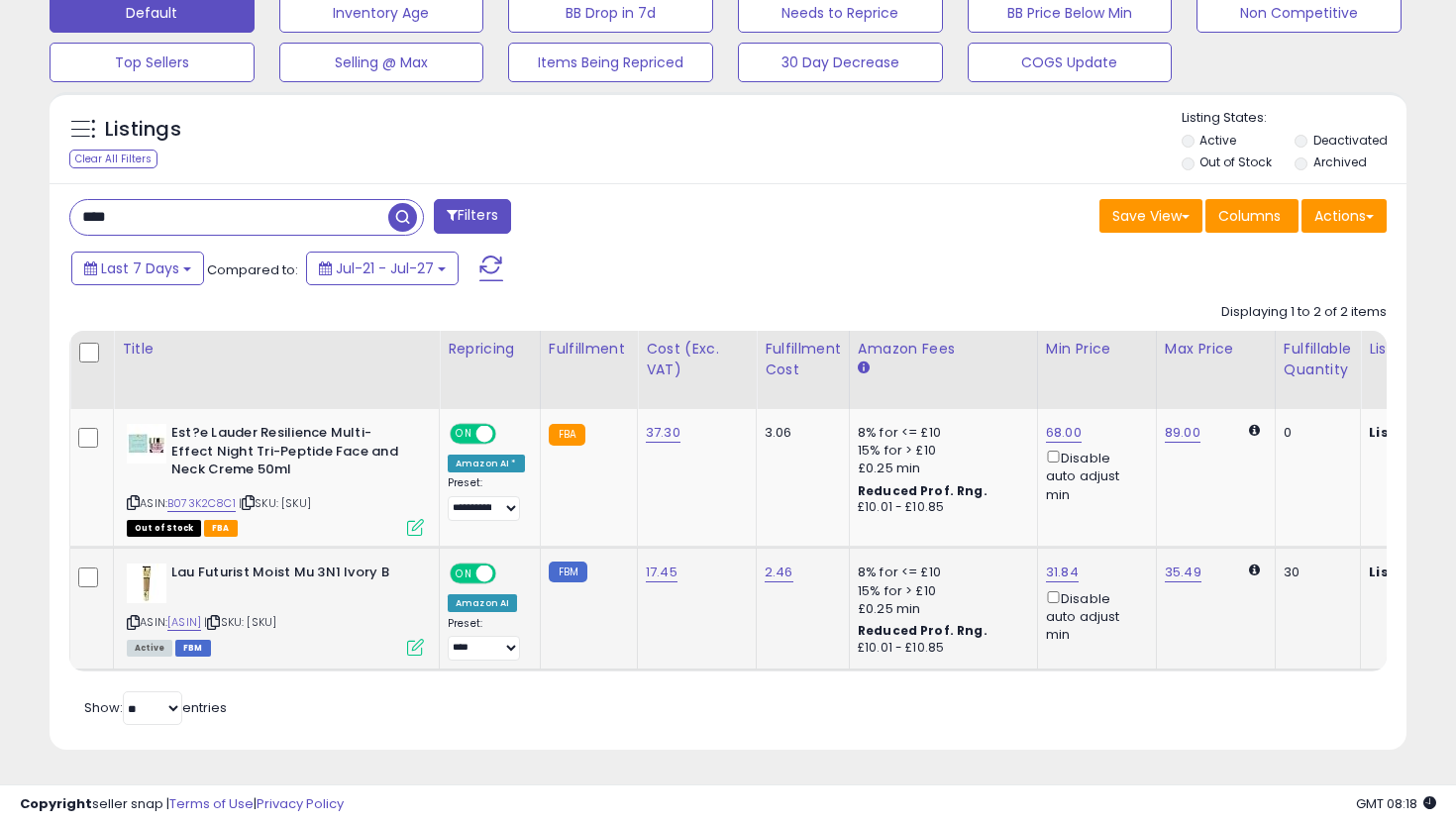 click at bounding box center [1254, 569] 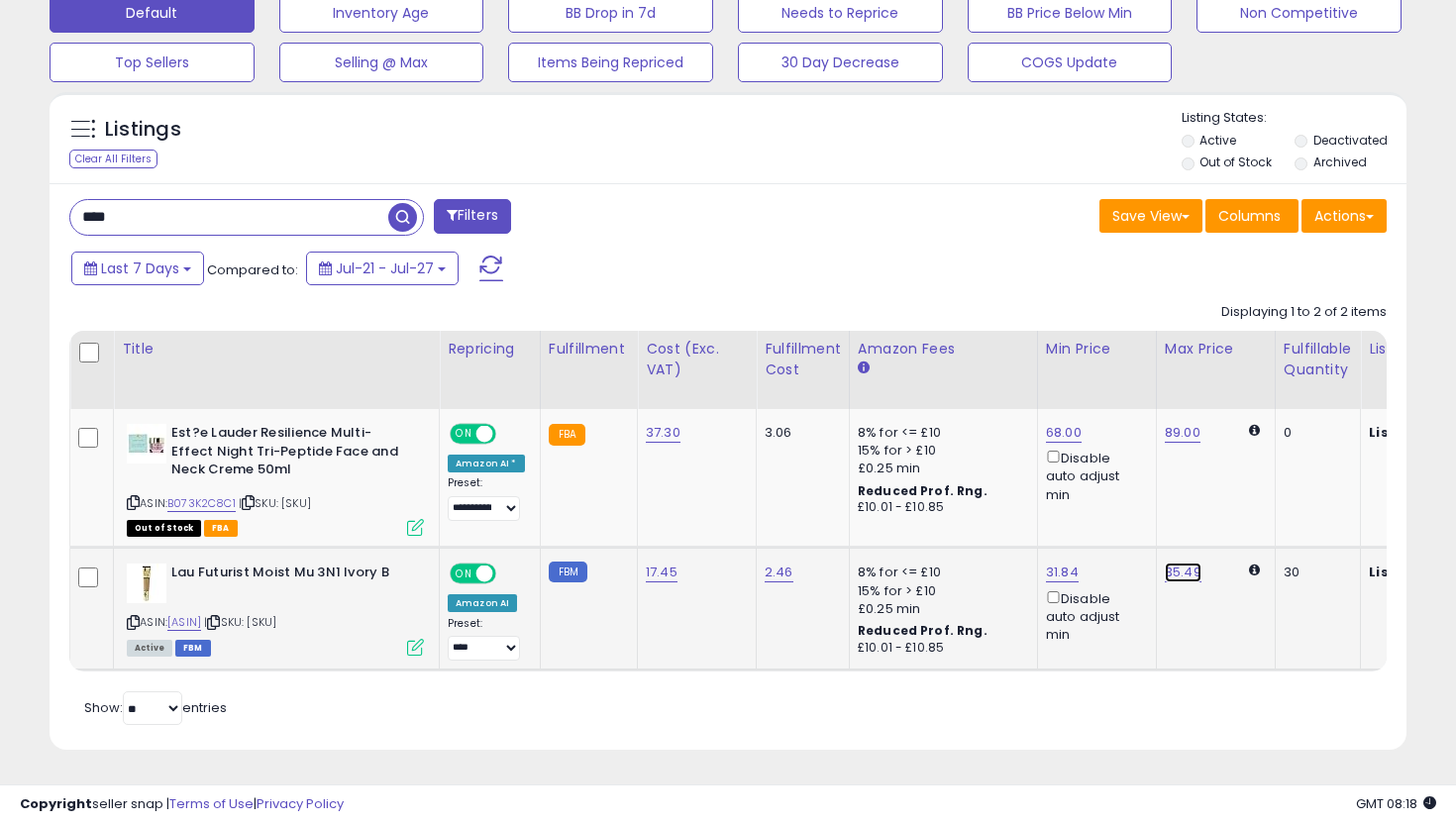 click on "35.49" at bounding box center [1183, 433] 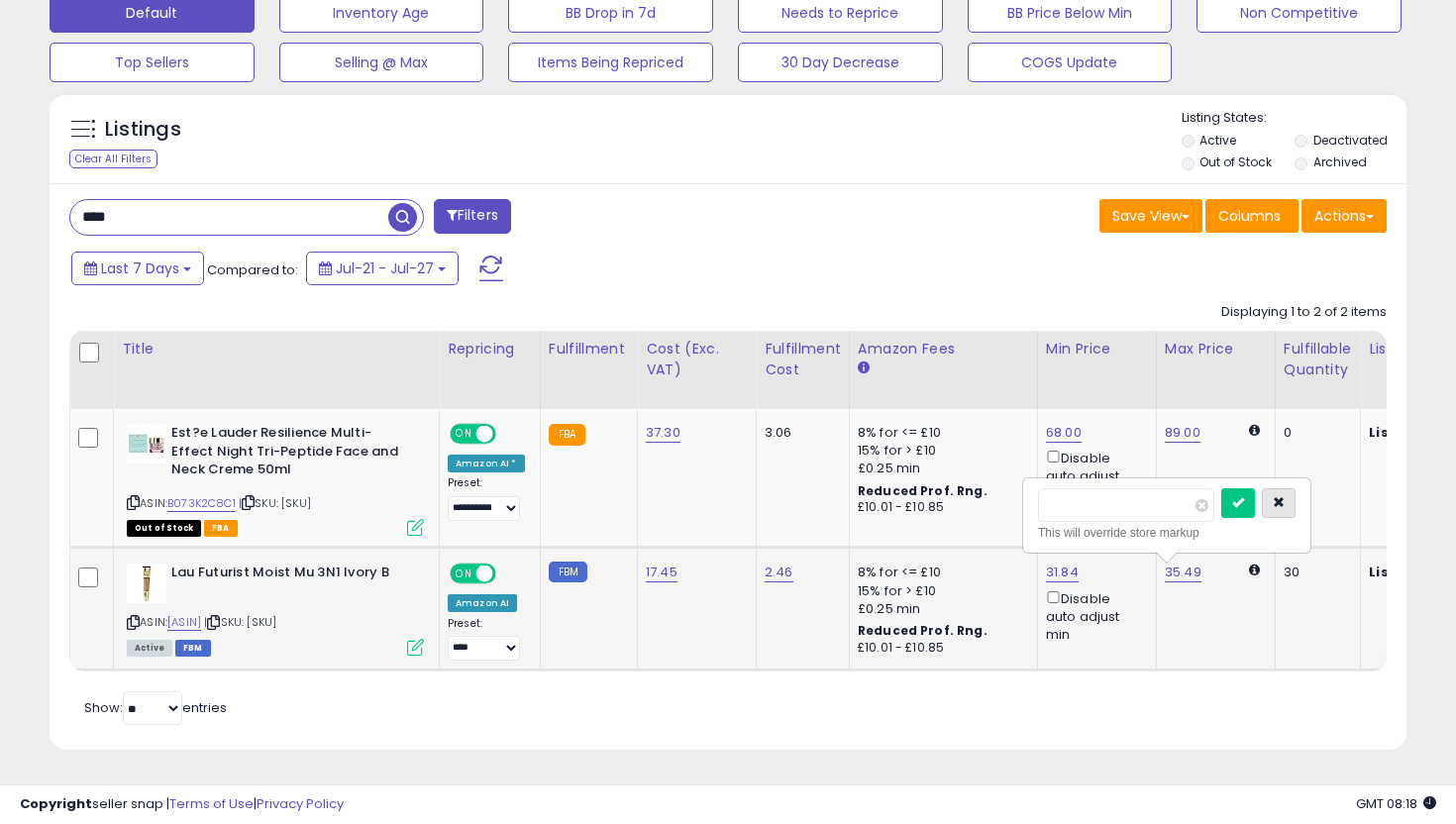 click at bounding box center [1279, 502] 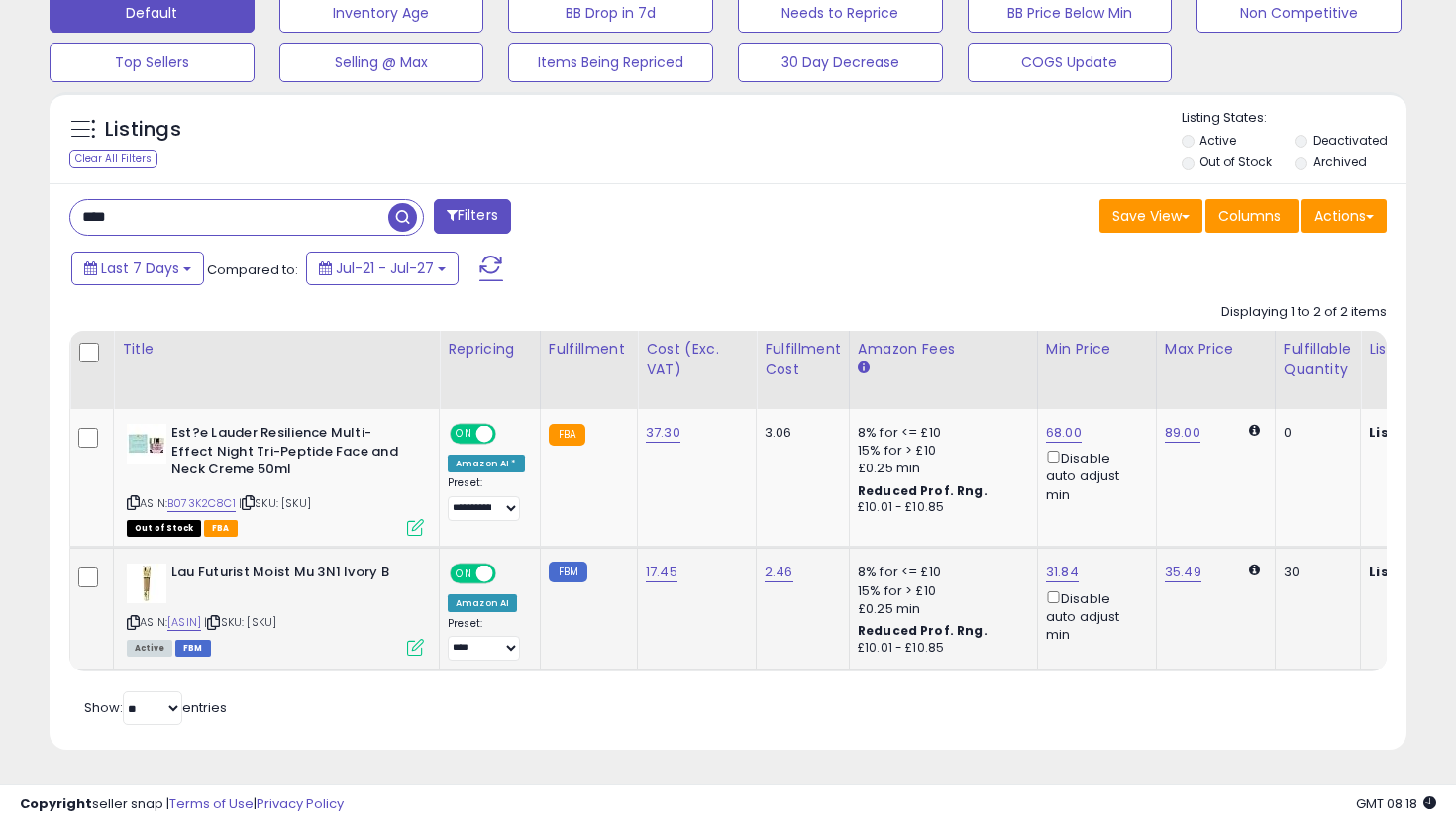 scroll, scrollTop: 496, scrollLeft: 0, axis: vertical 